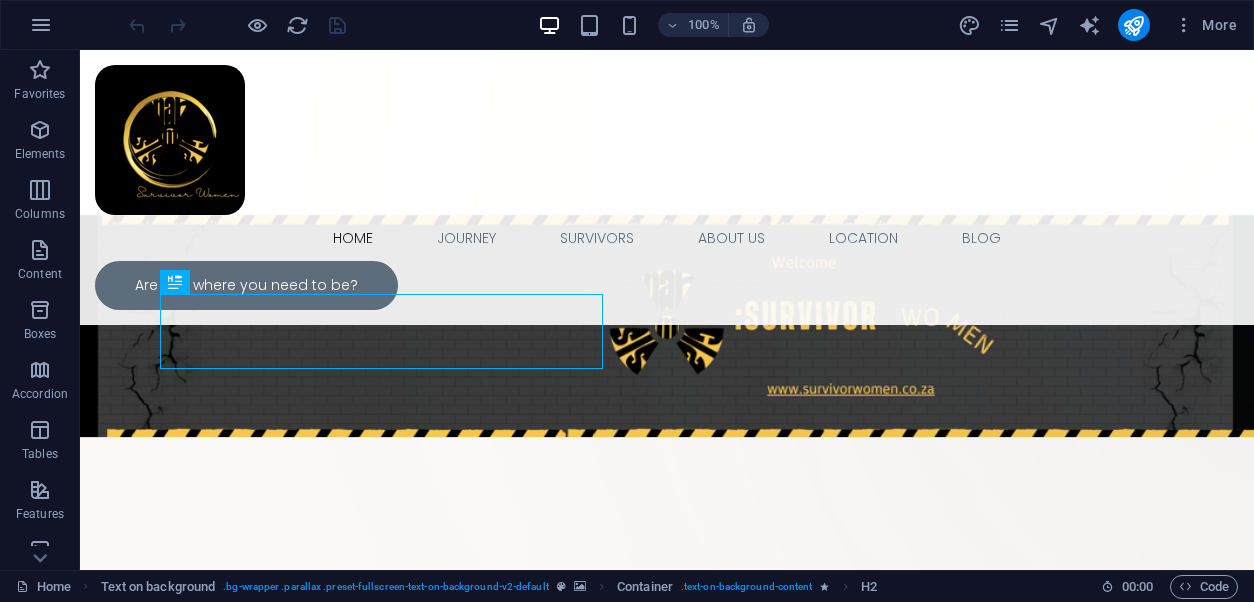 scroll, scrollTop: 0, scrollLeft: 0, axis: both 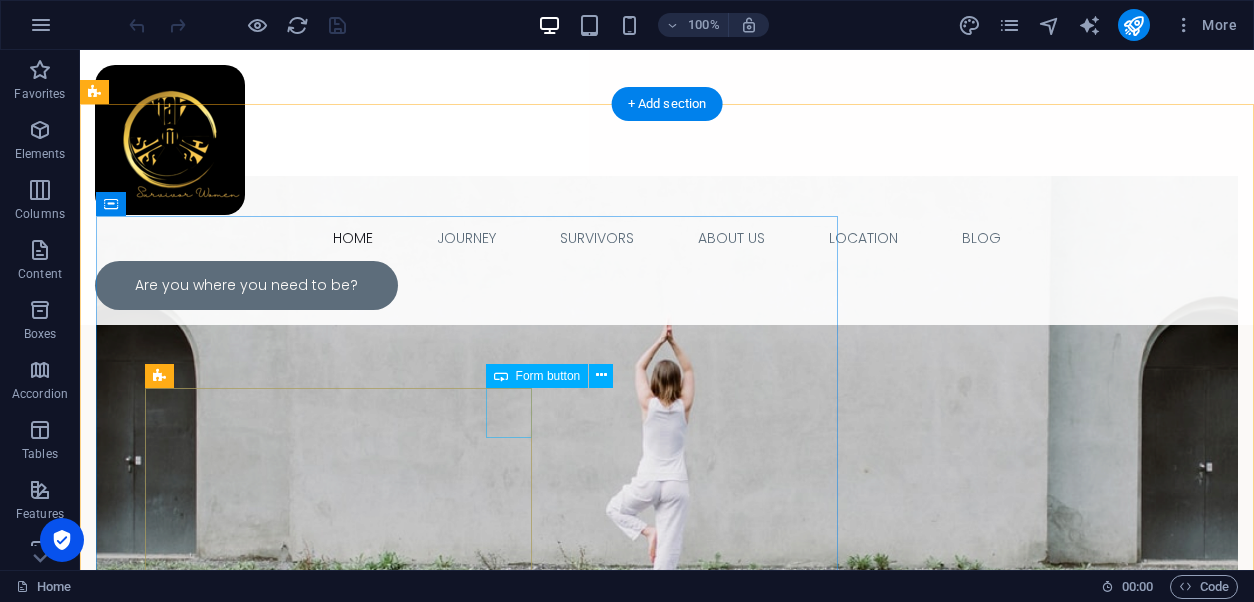 click on "" at bounding box center [752, 7170] 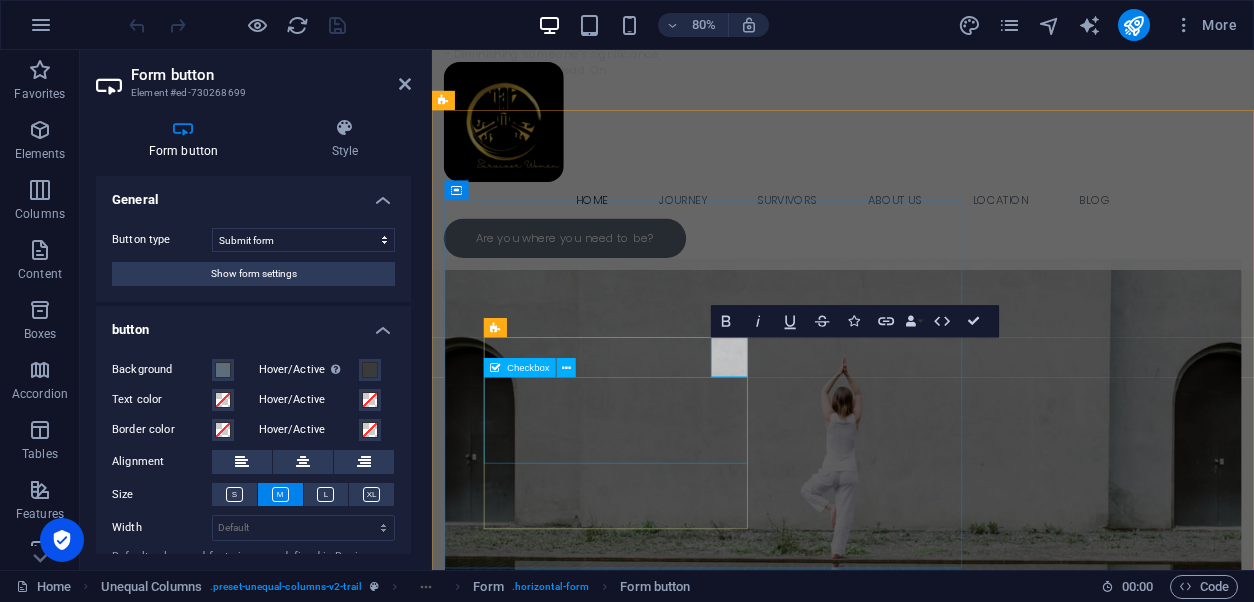 scroll, scrollTop: 6836, scrollLeft: 0, axis: vertical 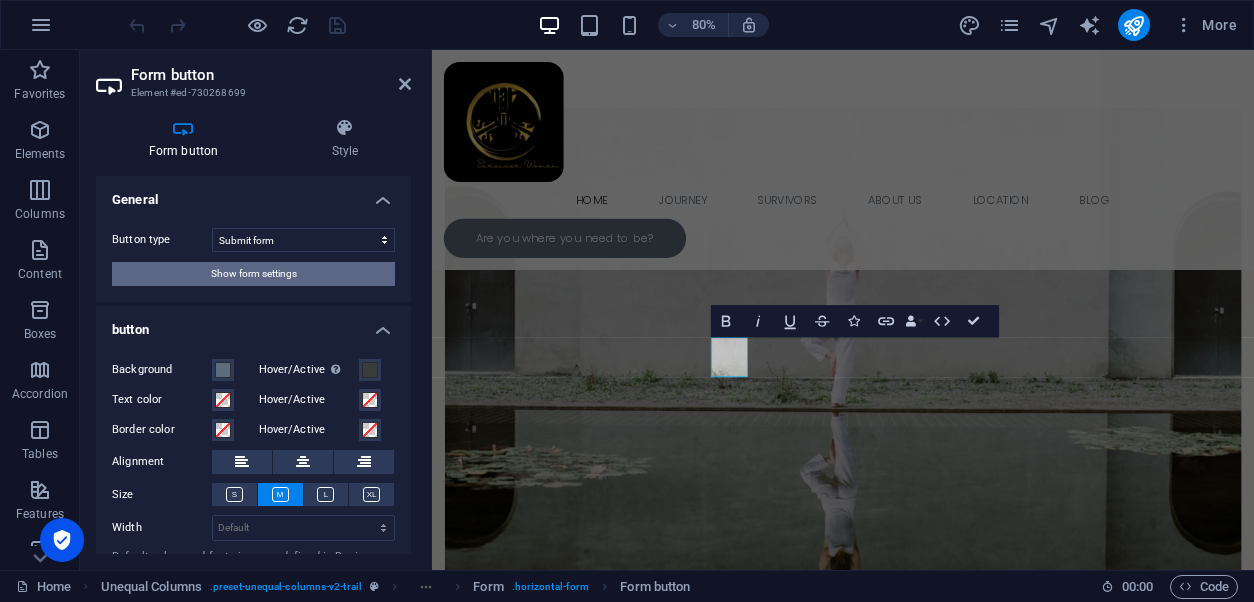 click on "Show form settings" at bounding box center (254, 274) 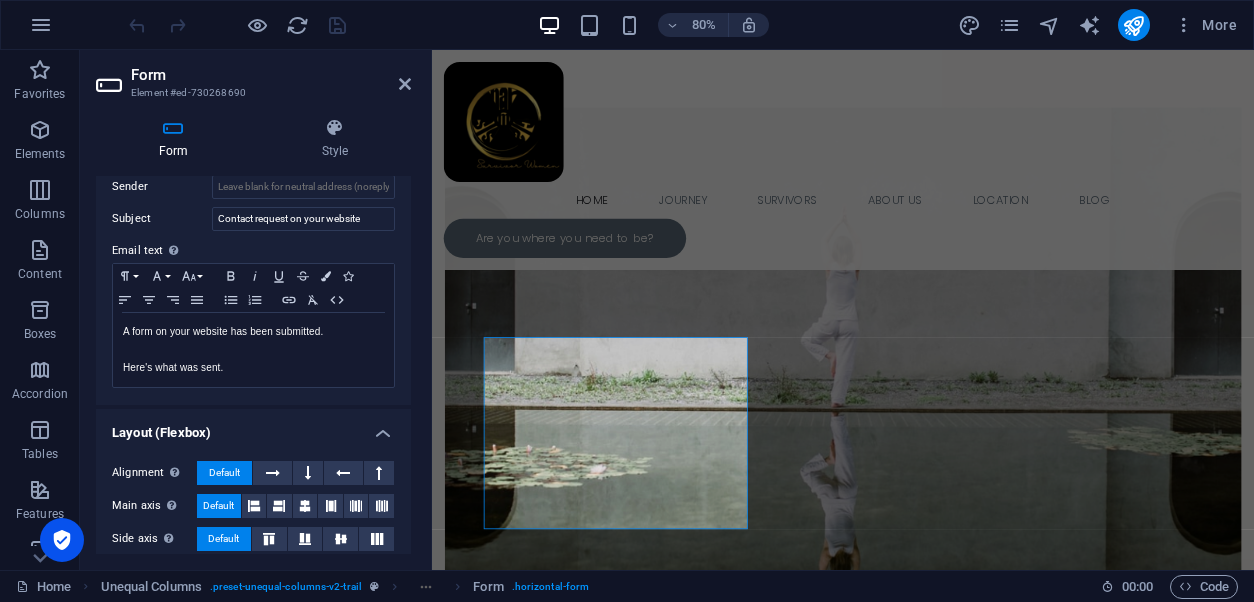 scroll, scrollTop: 654, scrollLeft: 0, axis: vertical 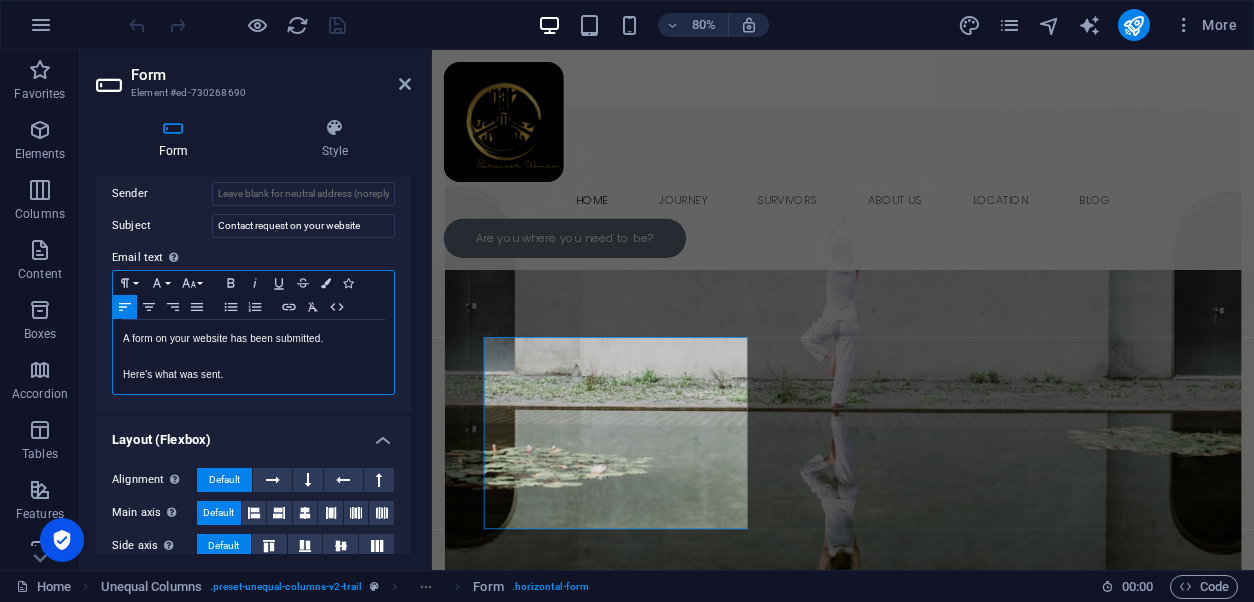 click on "A form on your website has been submitted." at bounding box center [253, 339] 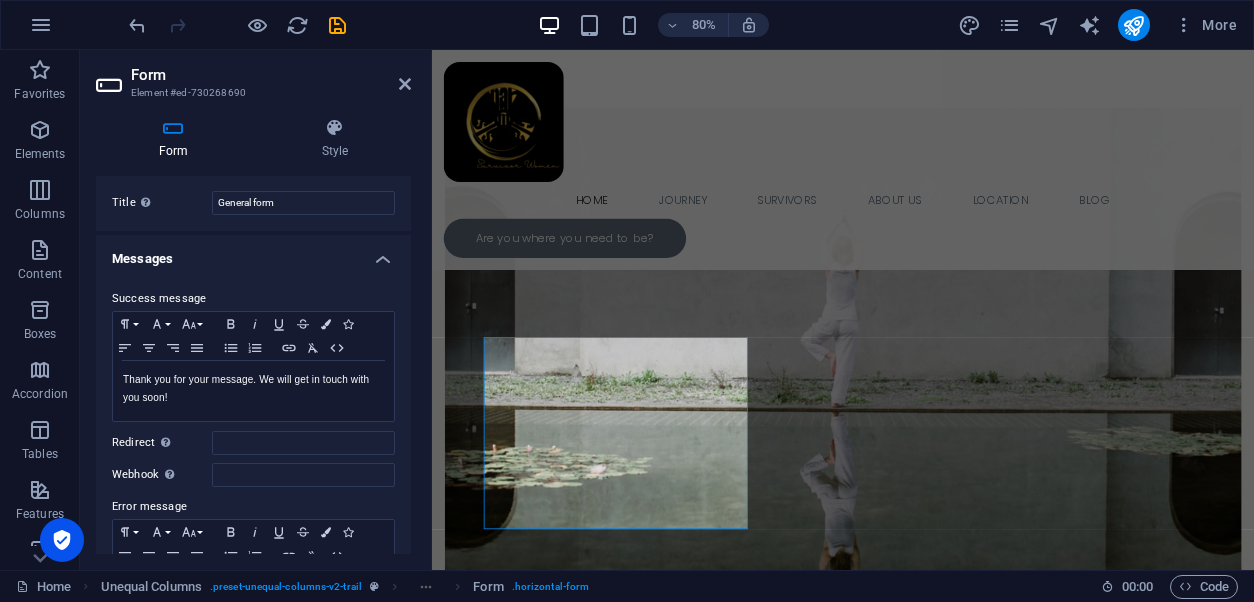 scroll, scrollTop: 0, scrollLeft: 0, axis: both 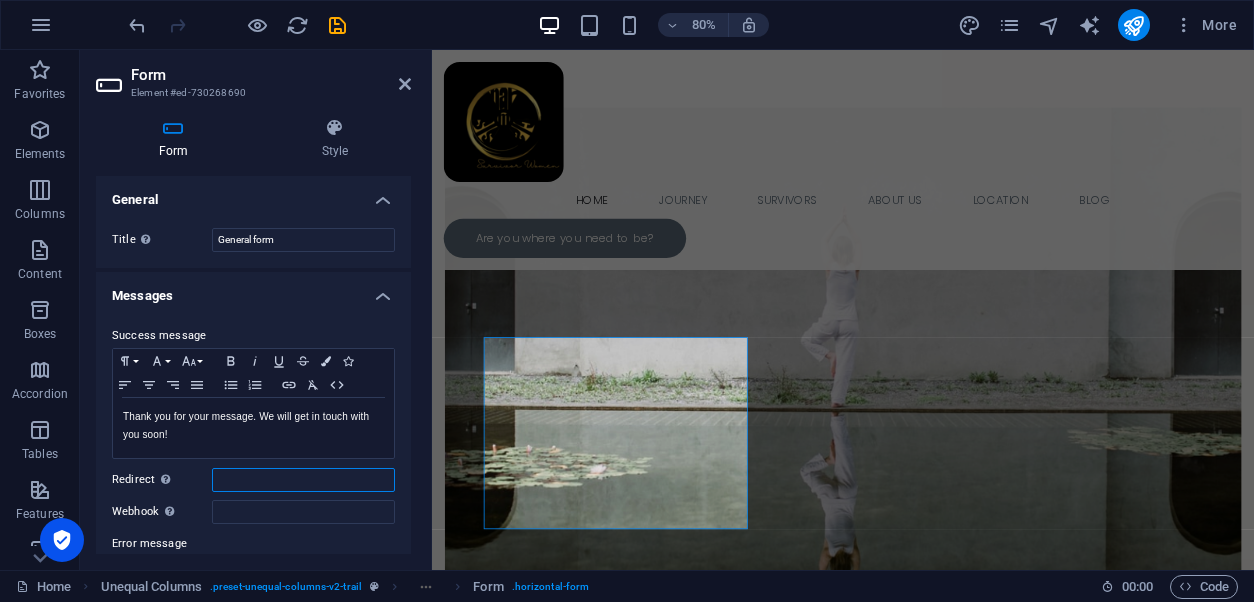 click on "Redirect Define a redirect target upon successful form submission; for example, a success page." at bounding box center [303, 480] 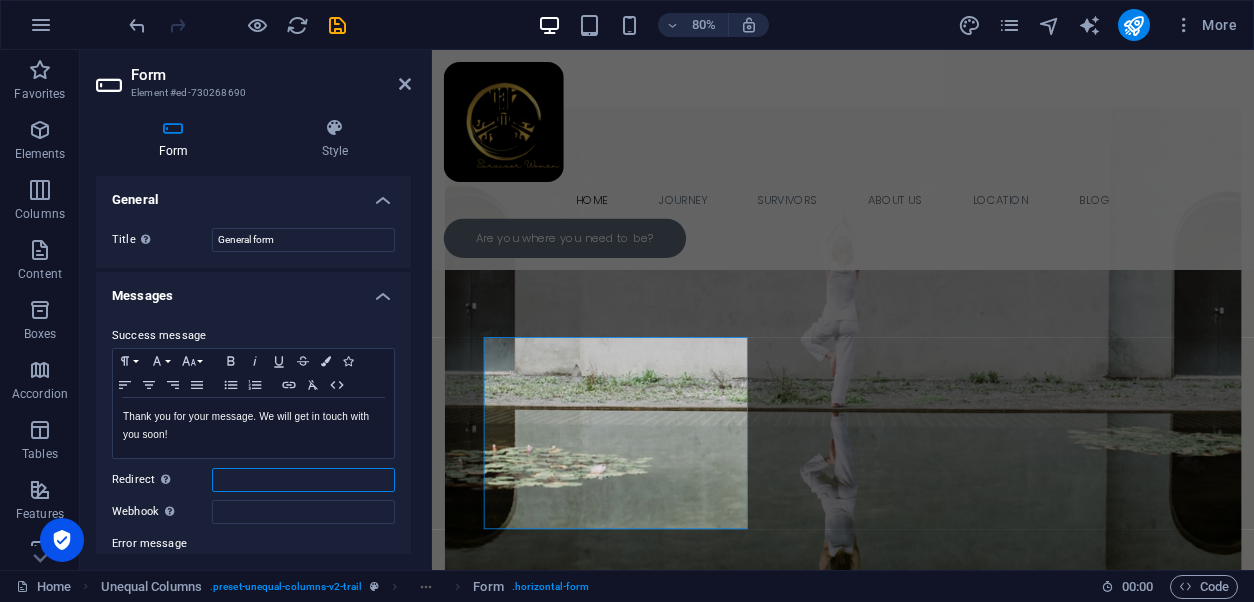 paste on "[DOMAIN_NAME]" 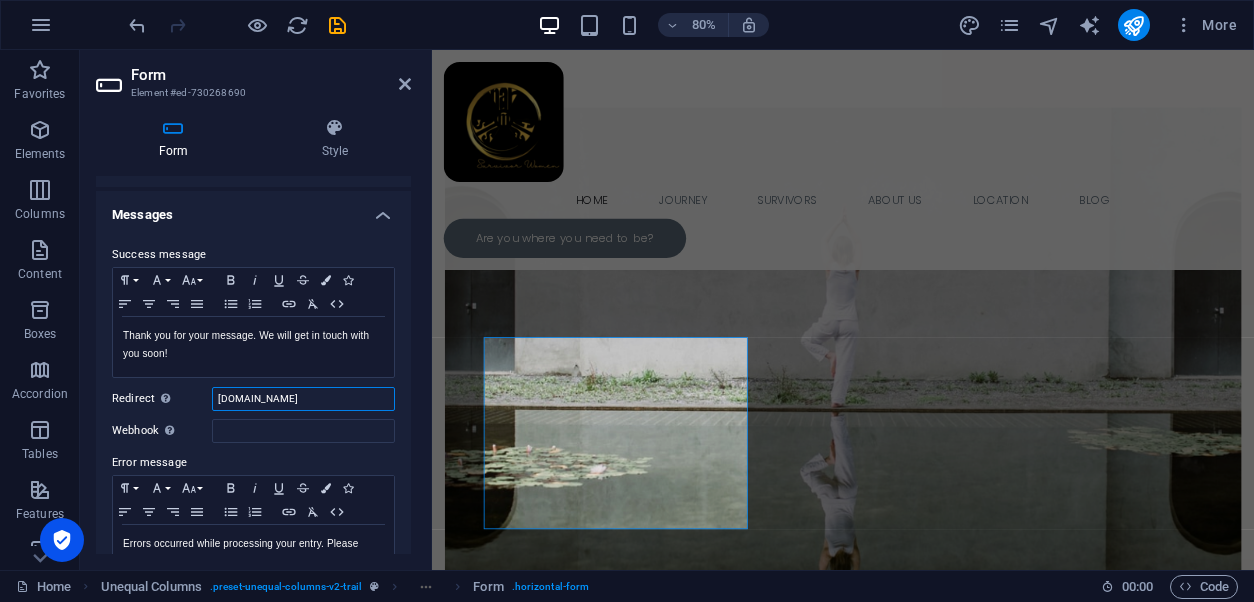 scroll, scrollTop: 96, scrollLeft: 0, axis: vertical 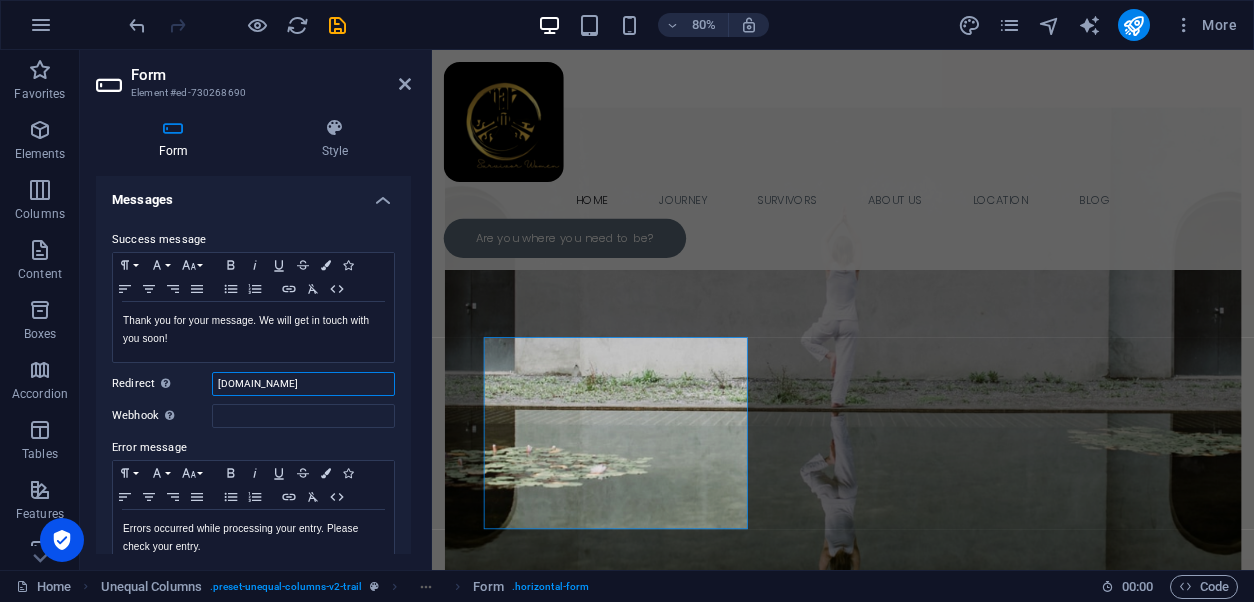 drag, startPoint x: 229, startPoint y: 380, endPoint x: 215, endPoint y: 381, distance: 14.035668 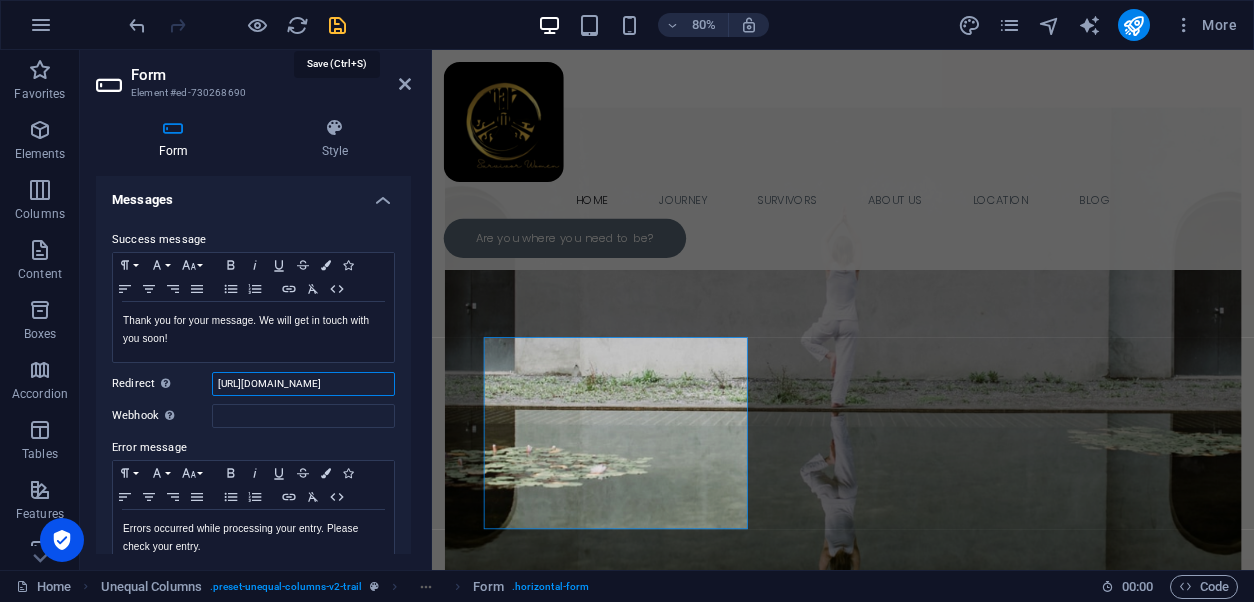 type on "[URL][DOMAIN_NAME]" 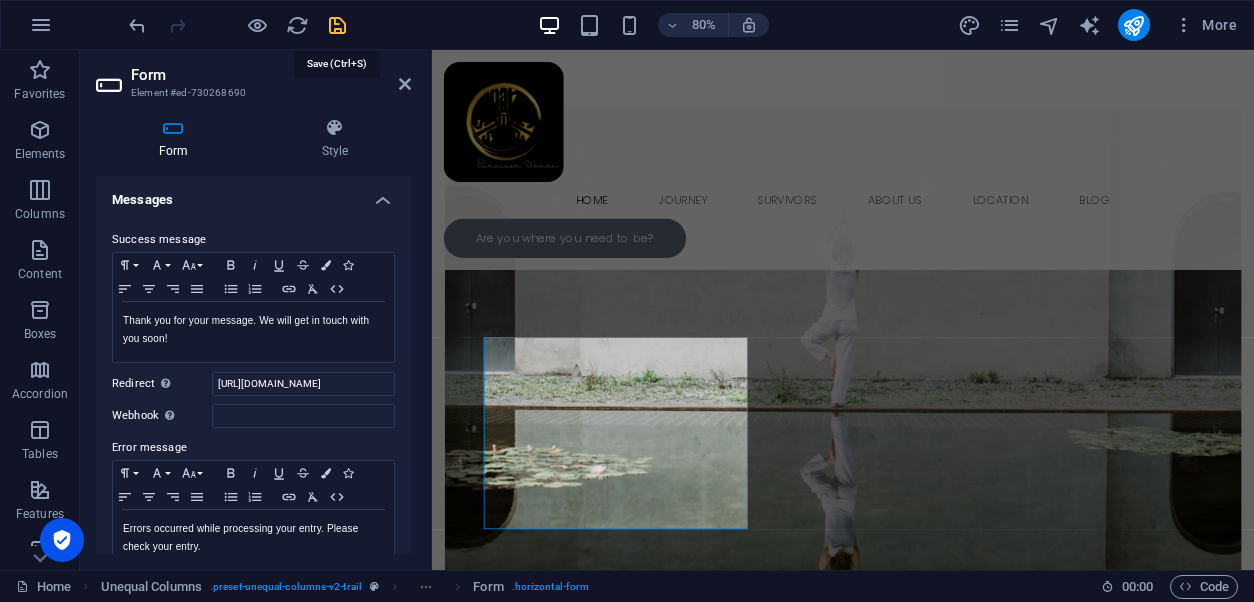 click at bounding box center [337, 25] 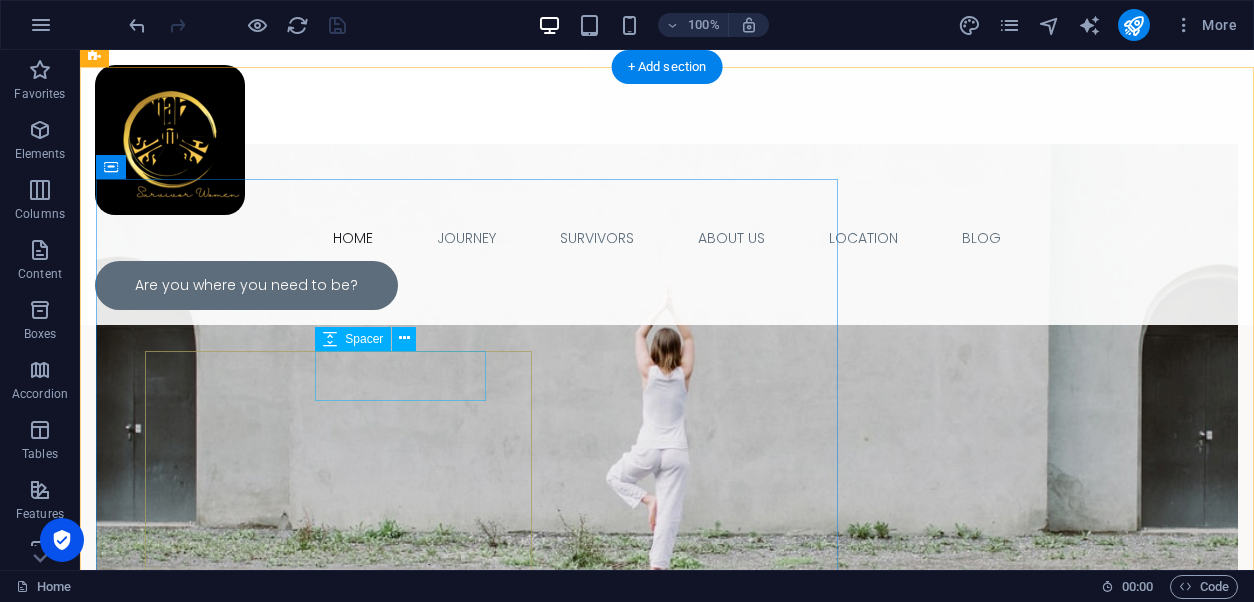 scroll, scrollTop: 6687, scrollLeft: 0, axis: vertical 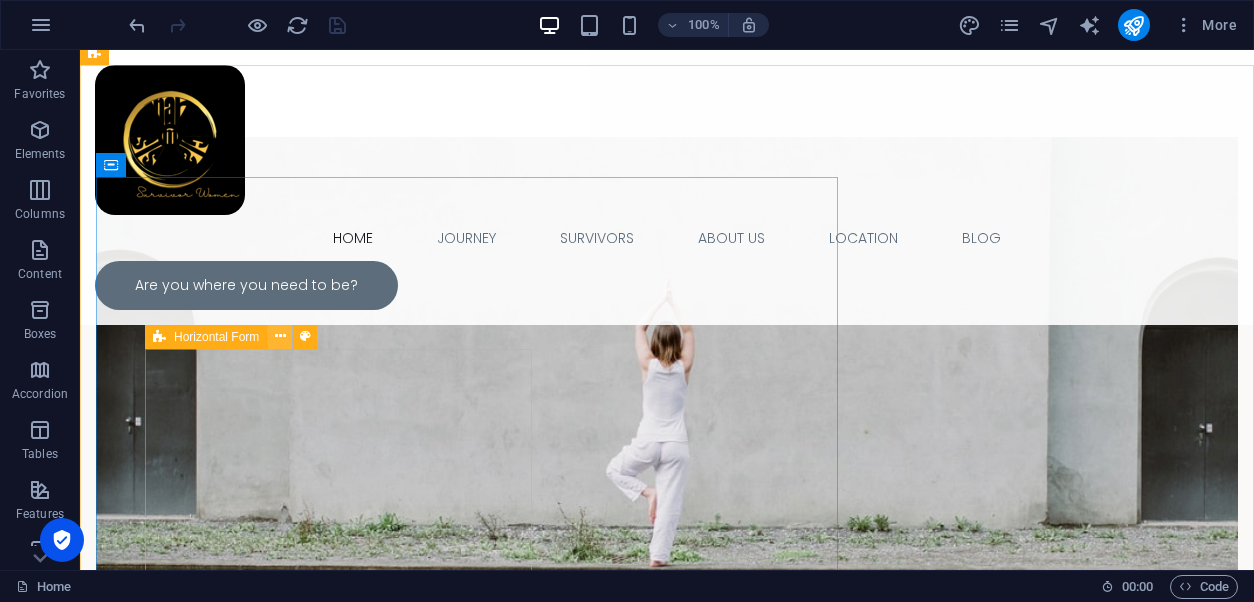 click at bounding box center [280, 336] 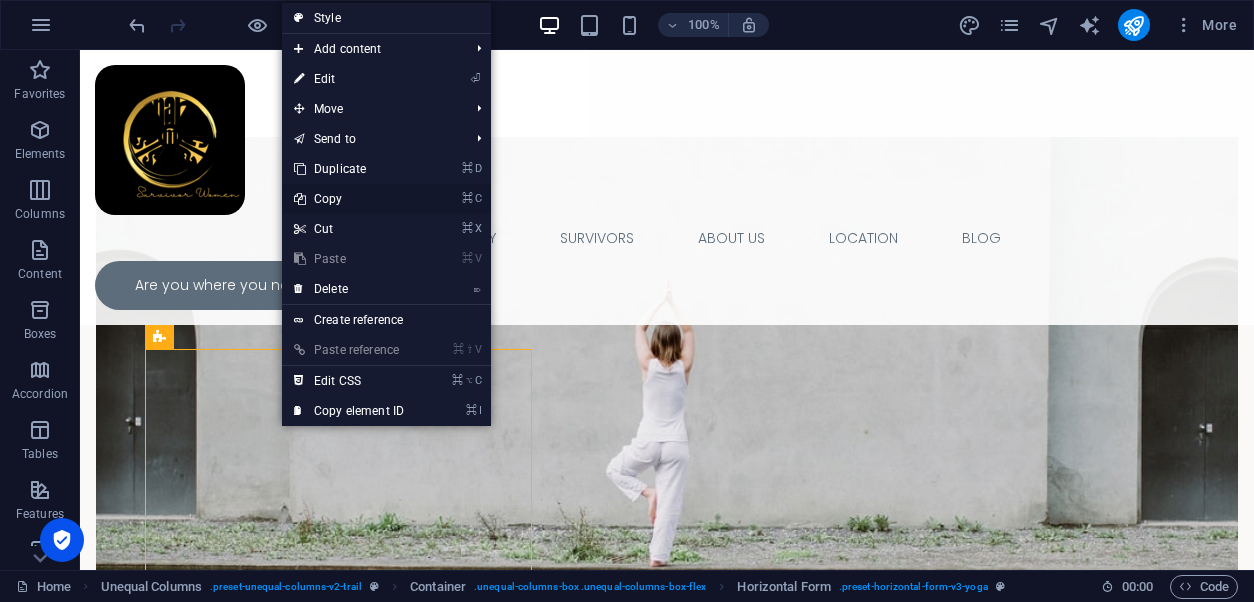 click on "⌘ C  Copy" at bounding box center (349, 199) 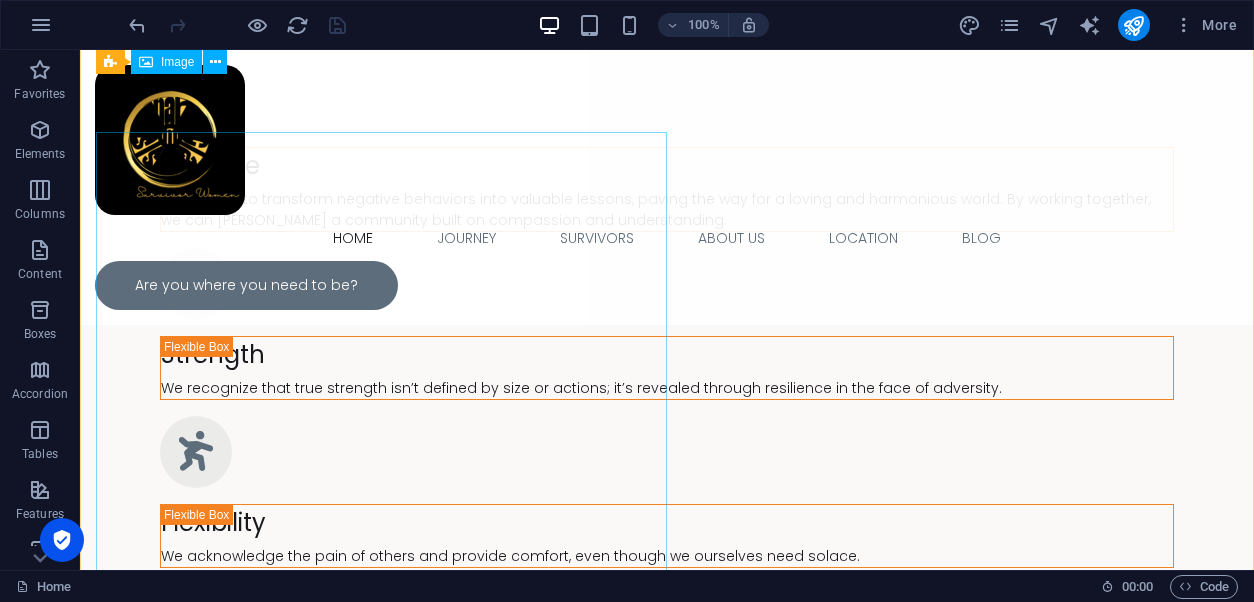 scroll, scrollTop: 3225, scrollLeft: 0, axis: vertical 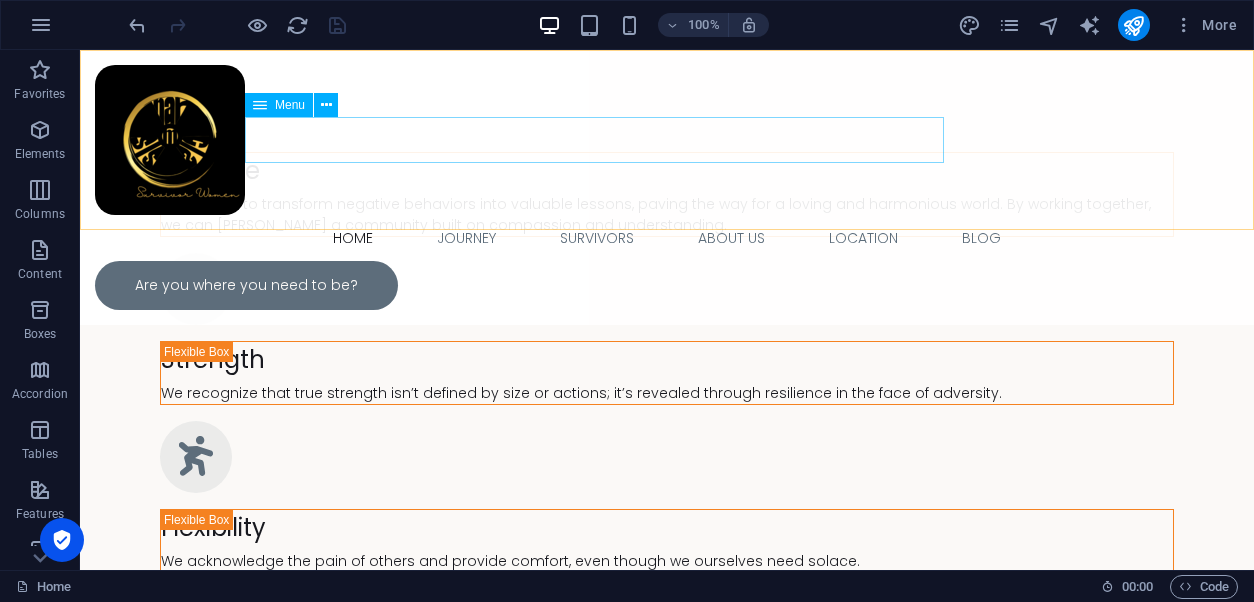 click on "Home Journey Survivors About Us Location     Blog" at bounding box center [667, 238] 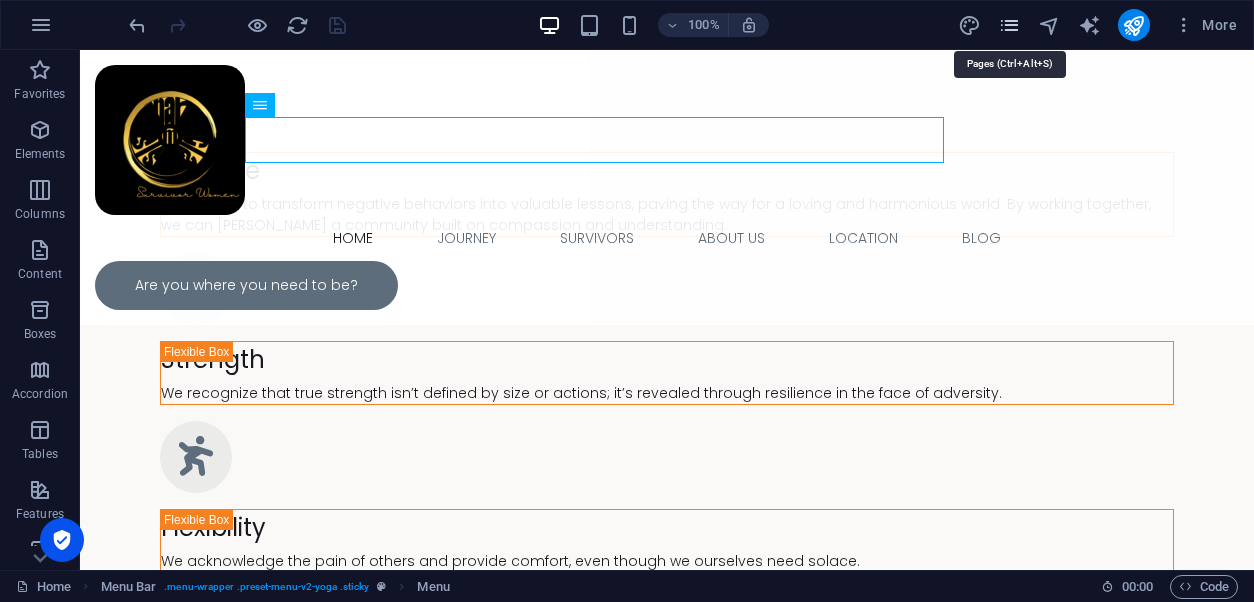 click at bounding box center [1009, 25] 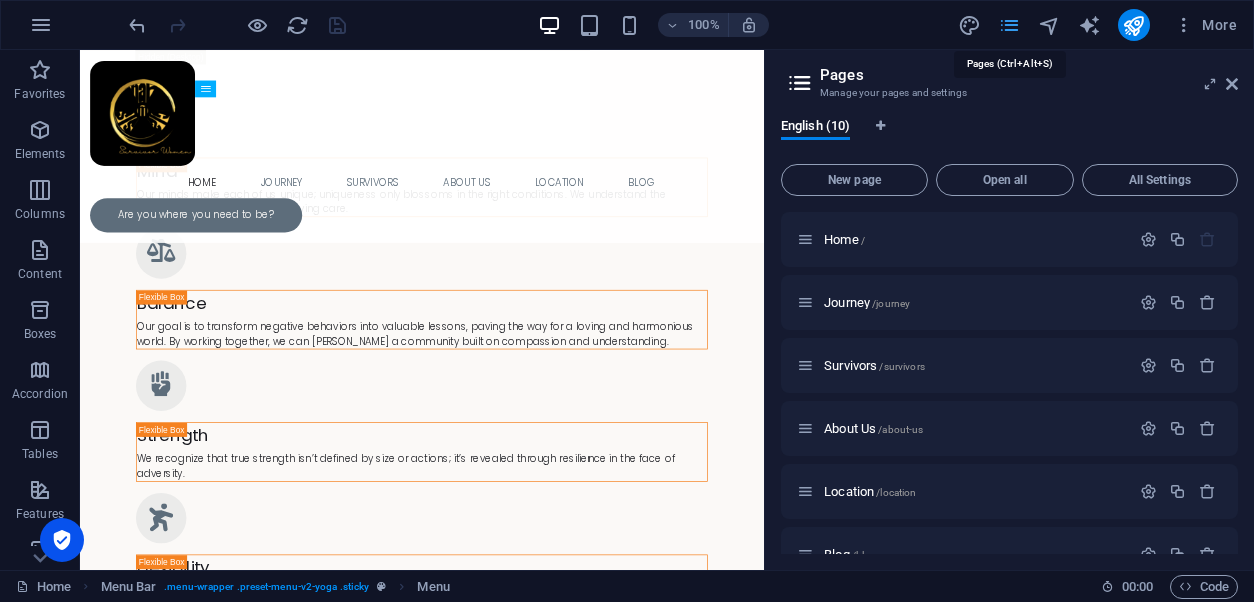 scroll, scrollTop: 3398, scrollLeft: 0, axis: vertical 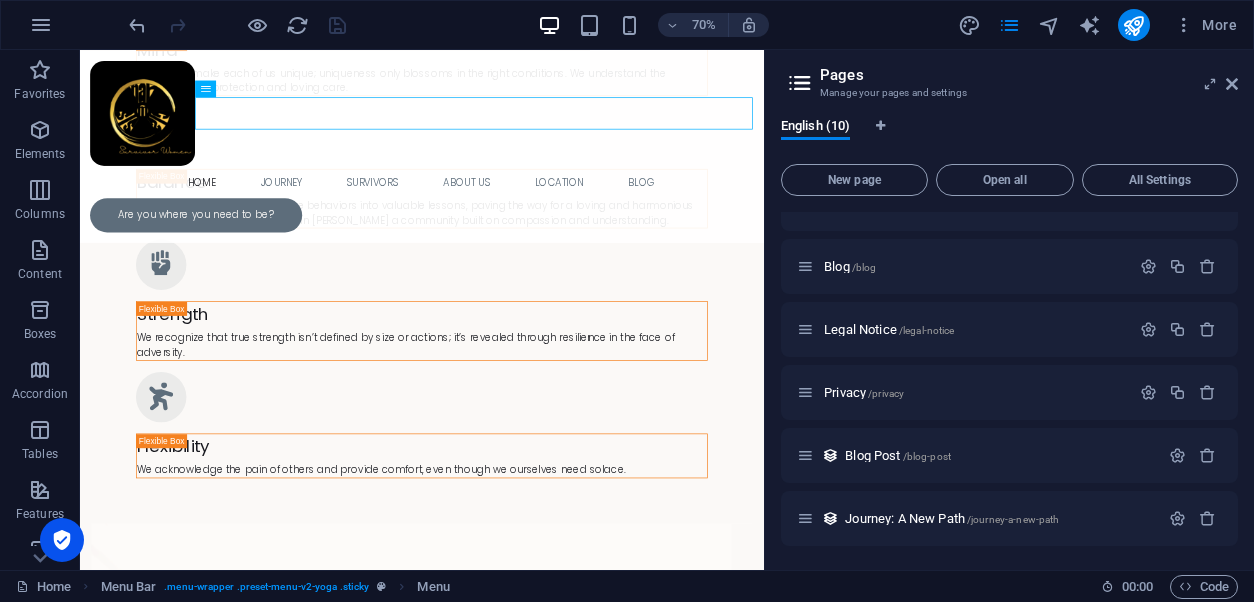 click on "Journey /journey" at bounding box center (867, 14) 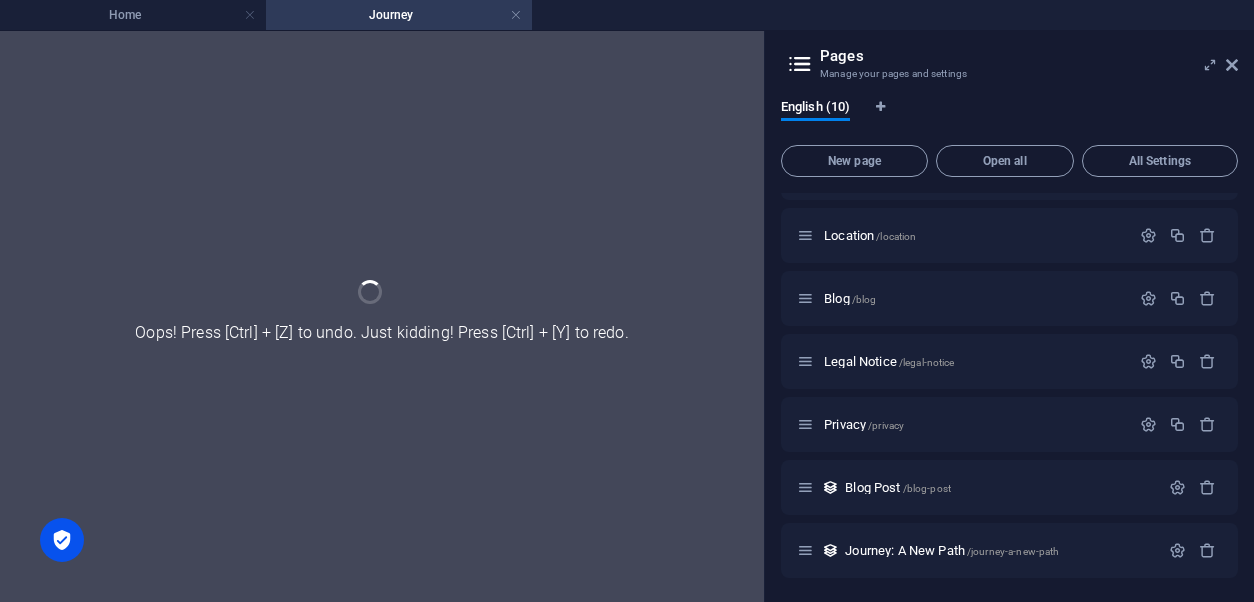 scroll, scrollTop: 0, scrollLeft: 0, axis: both 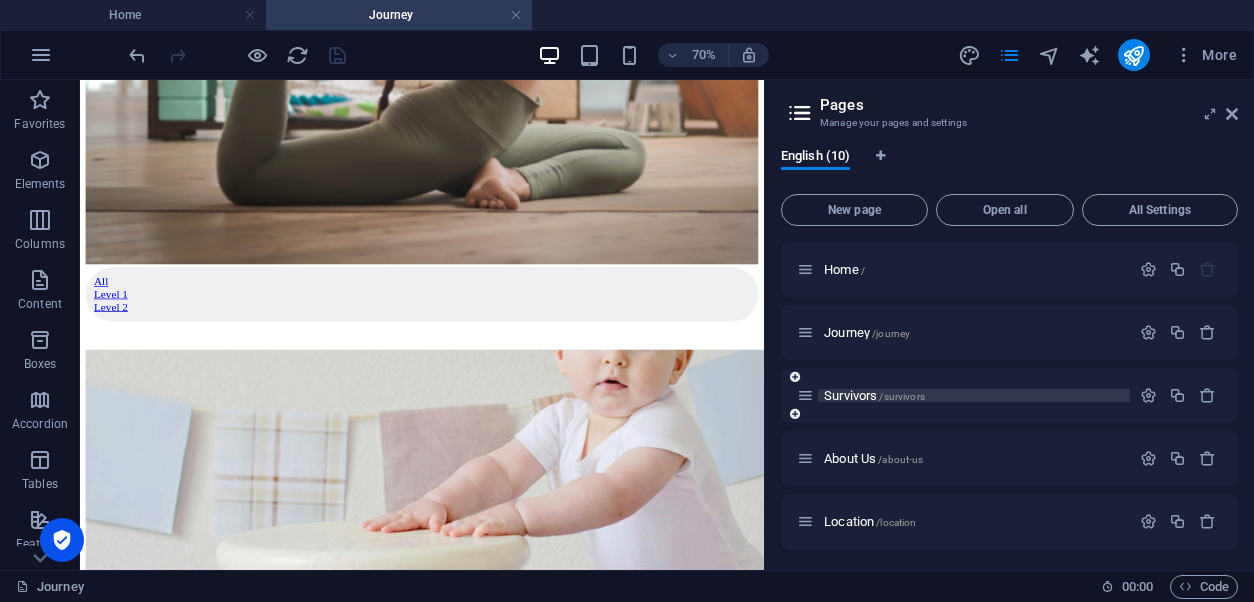 click on "Survivors /survivors" at bounding box center (874, 395) 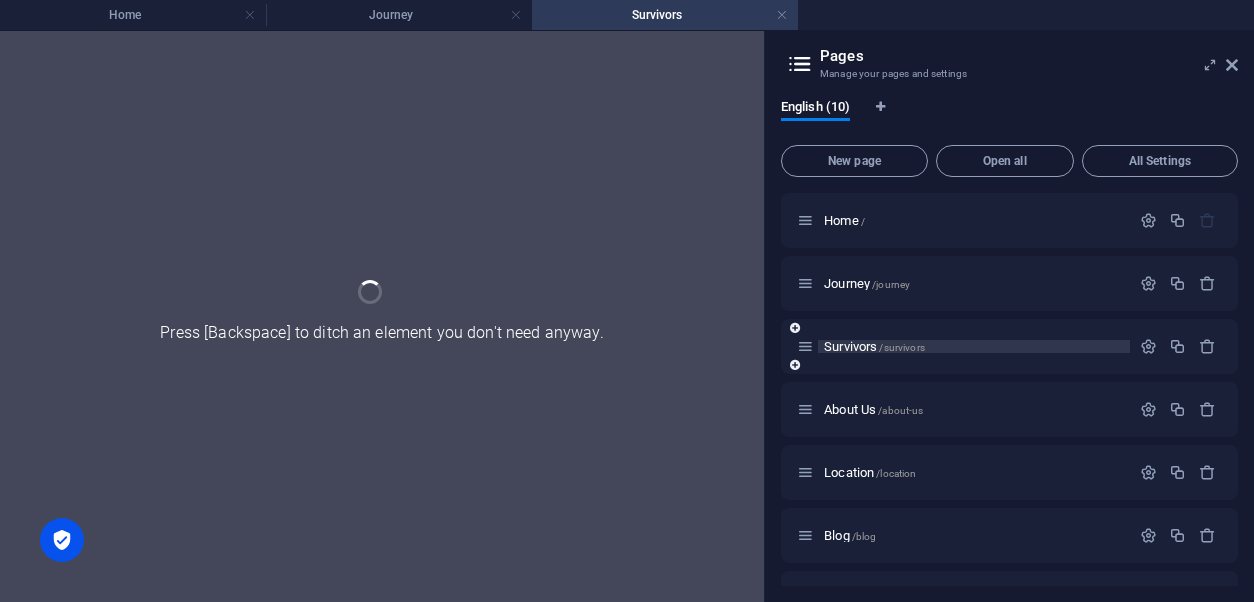 scroll, scrollTop: 0, scrollLeft: 0, axis: both 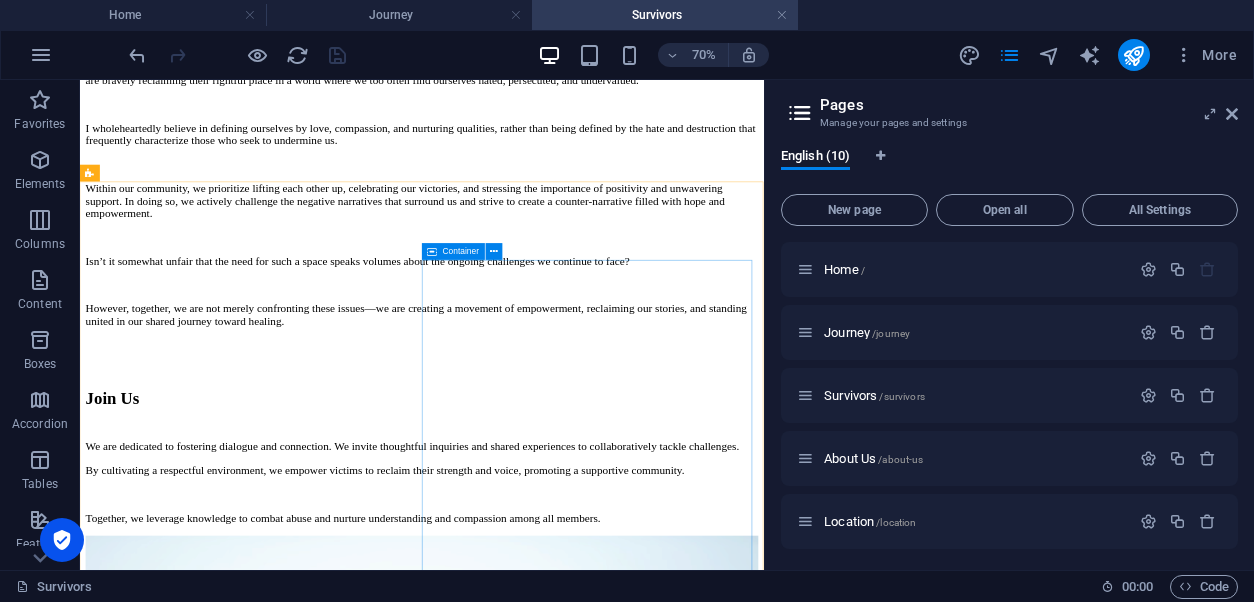 click on "Container" at bounding box center [461, 251] 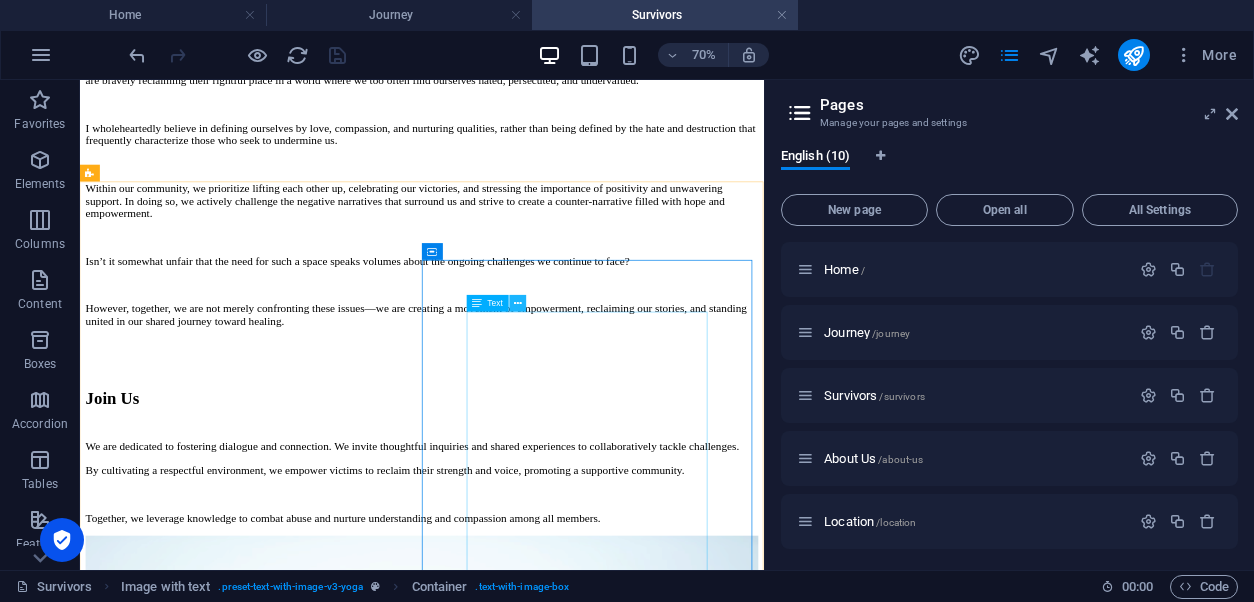 click at bounding box center [518, 303] 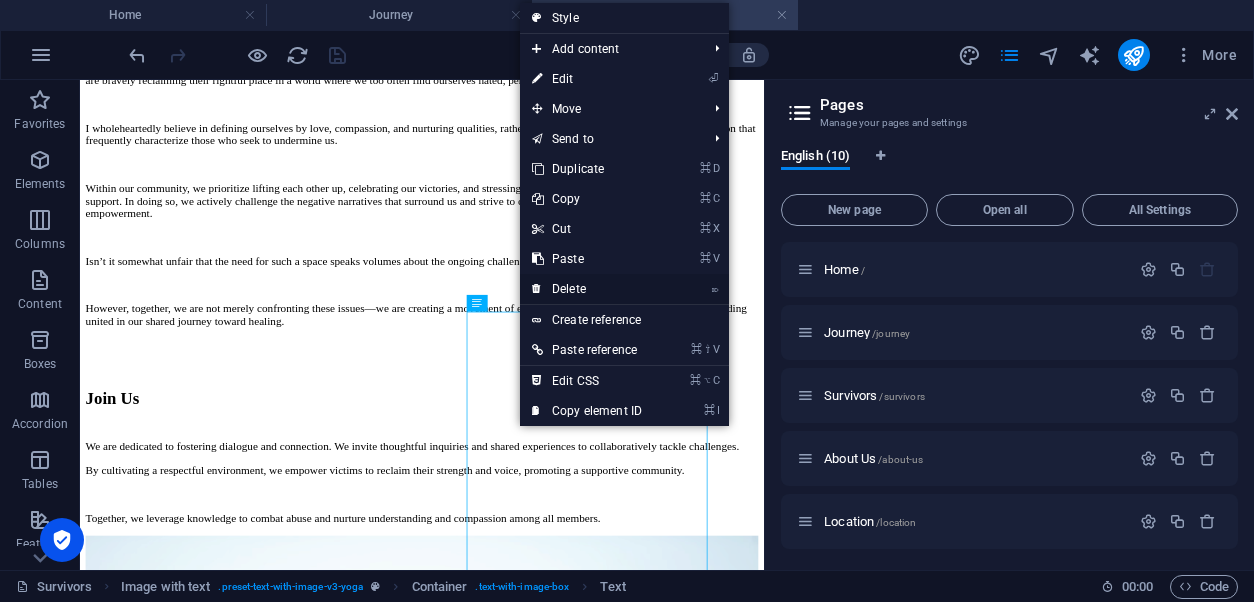 click on "⌦  Delete" at bounding box center [587, 289] 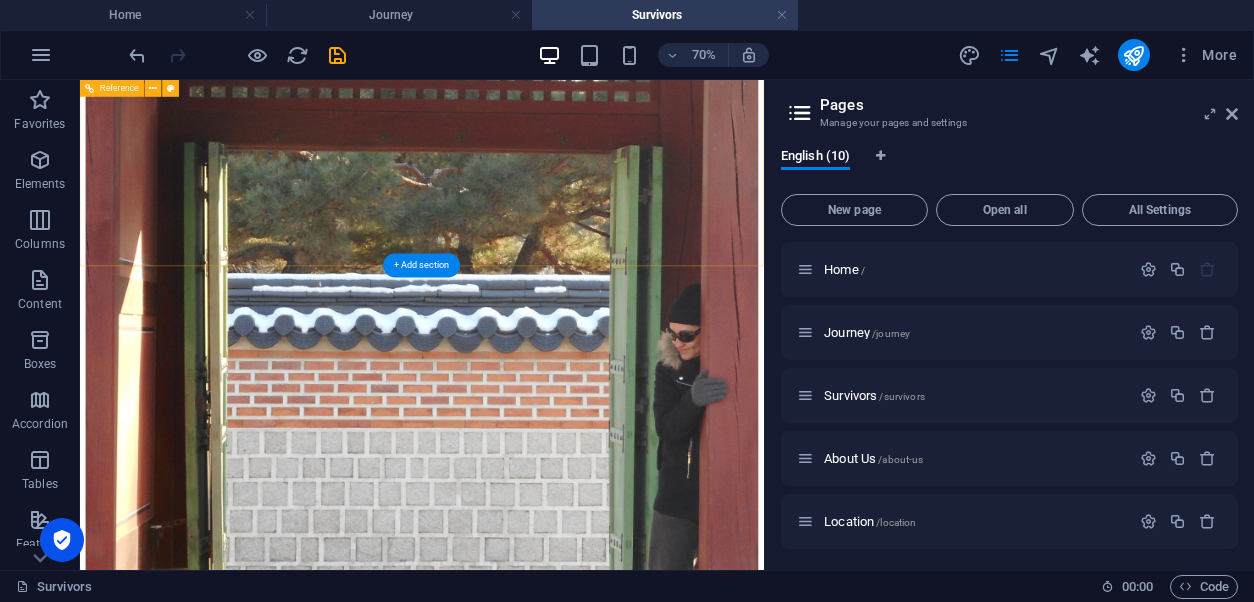 scroll, scrollTop: 4616, scrollLeft: 0, axis: vertical 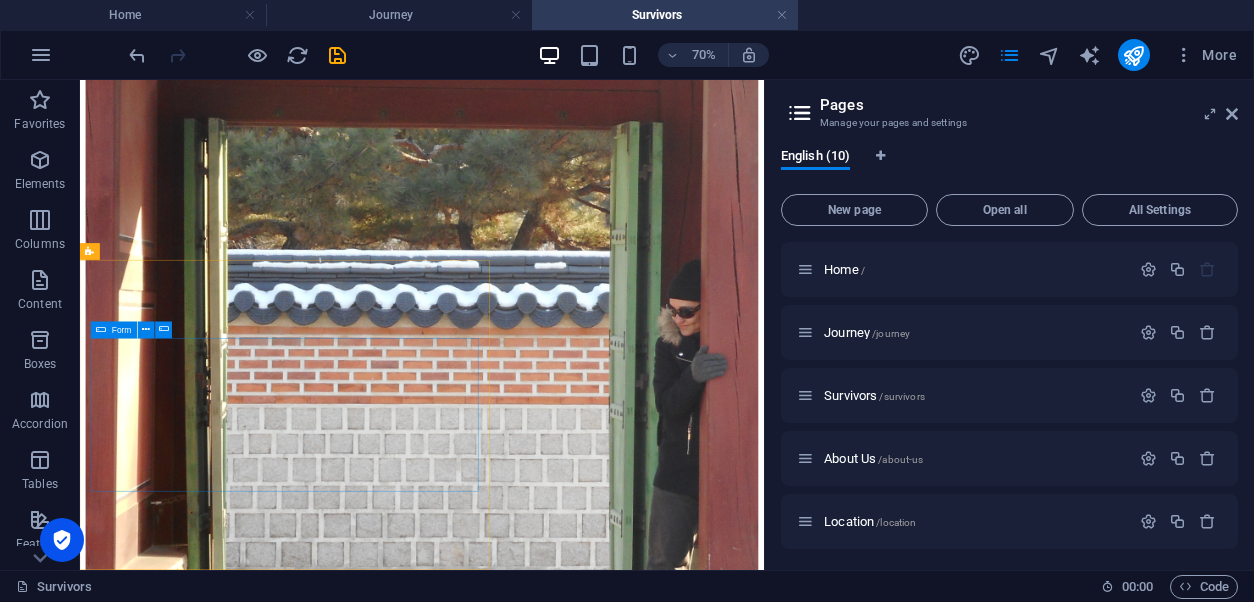 click at bounding box center (102, 329) 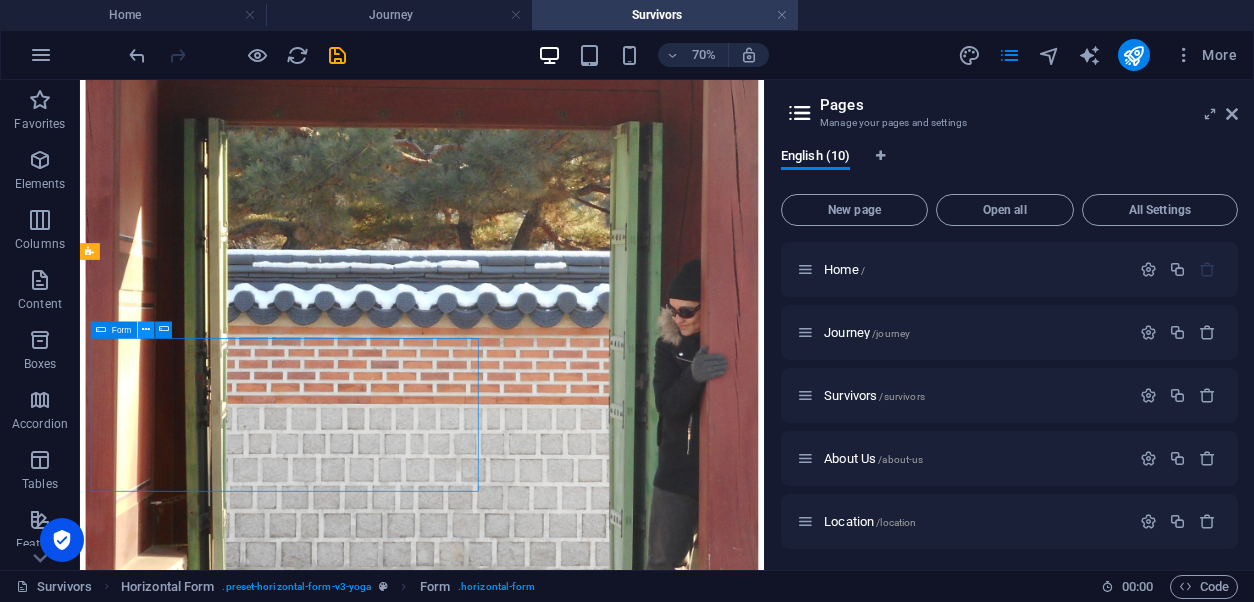 click at bounding box center [147, 329] 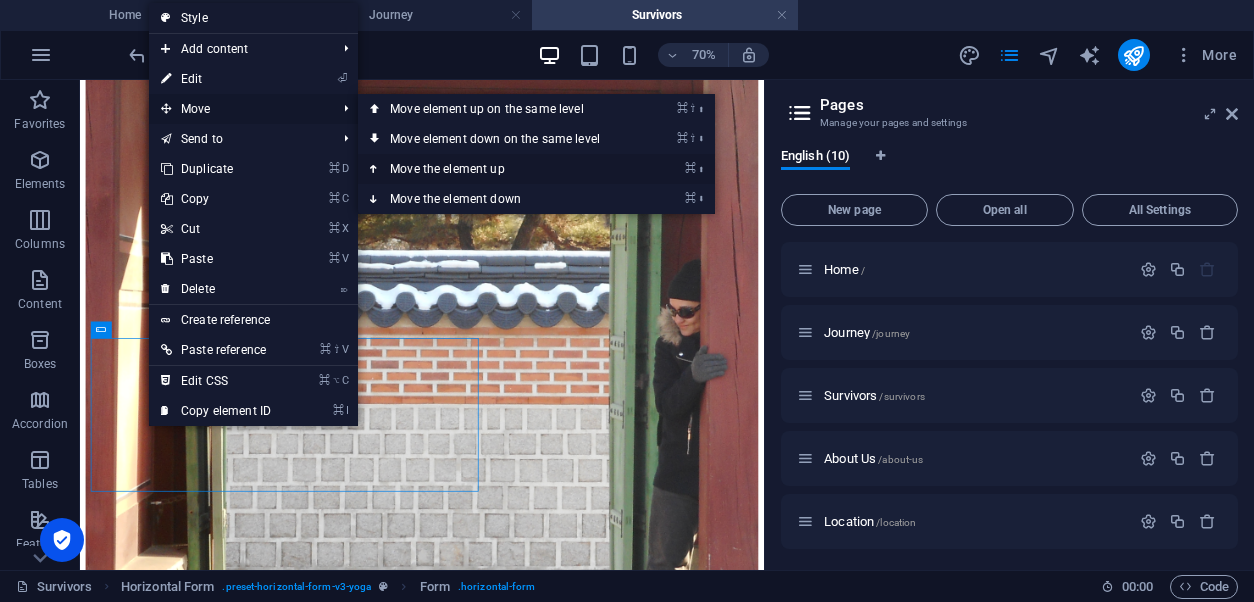 click on "⌘ ⬆  Move the element up" at bounding box center (499, 169) 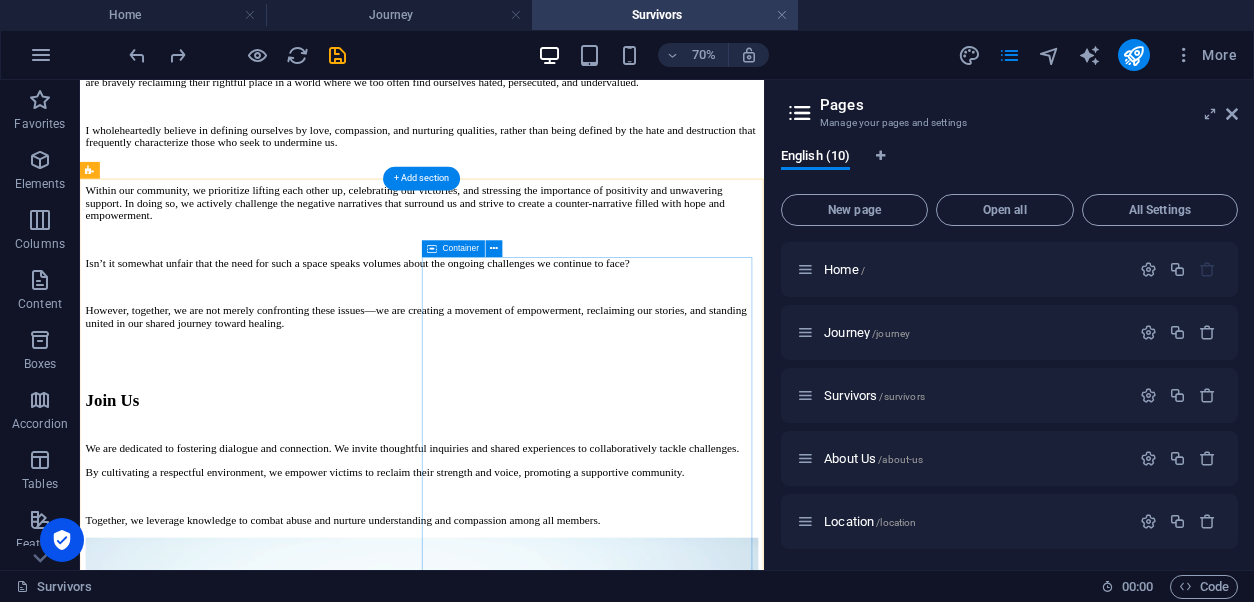 scroll, scrollTop: 2754, scrollLeft: 0, axis: vertical 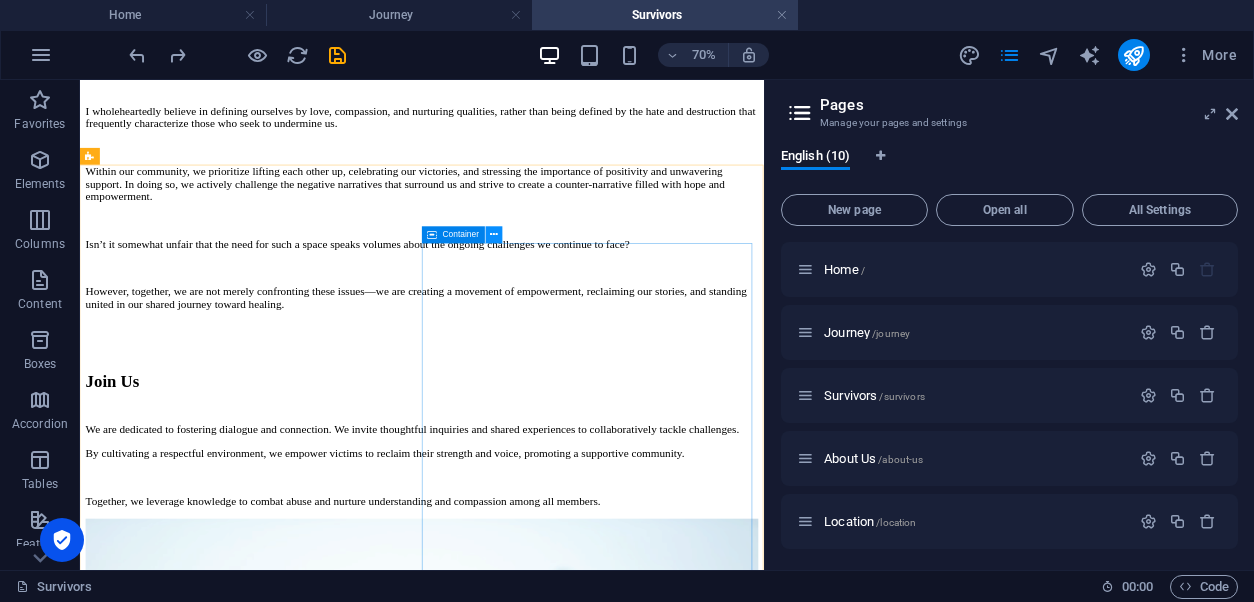 click at bounding box center [494, 234] 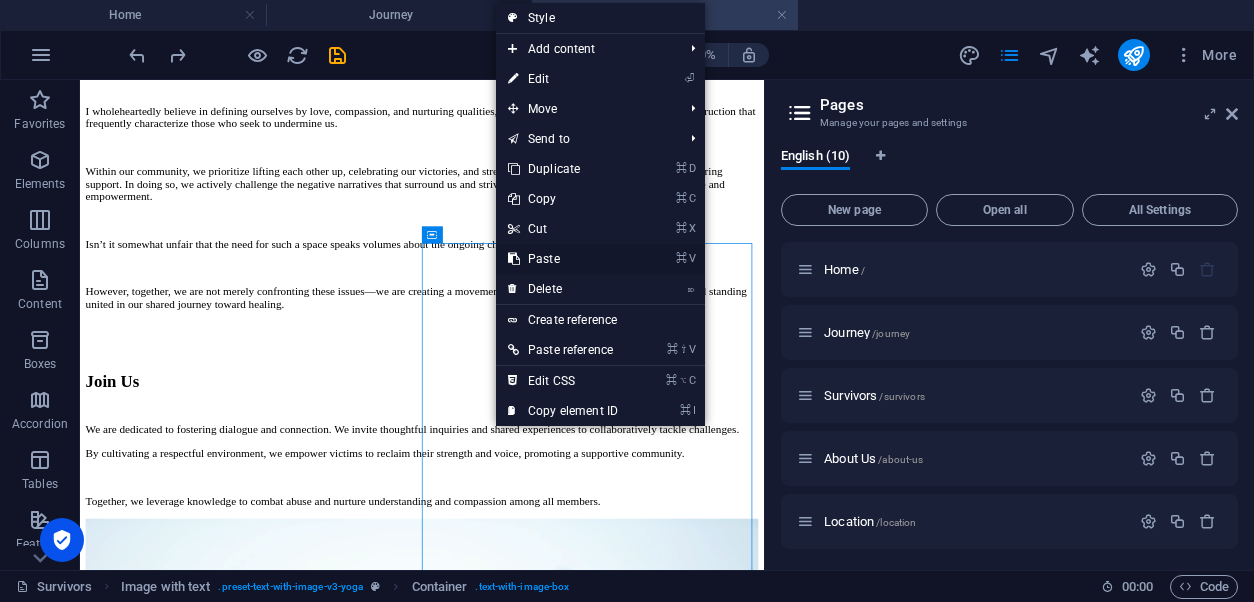 click on "⌘ V  Paste" at bounding box center [563, 259] 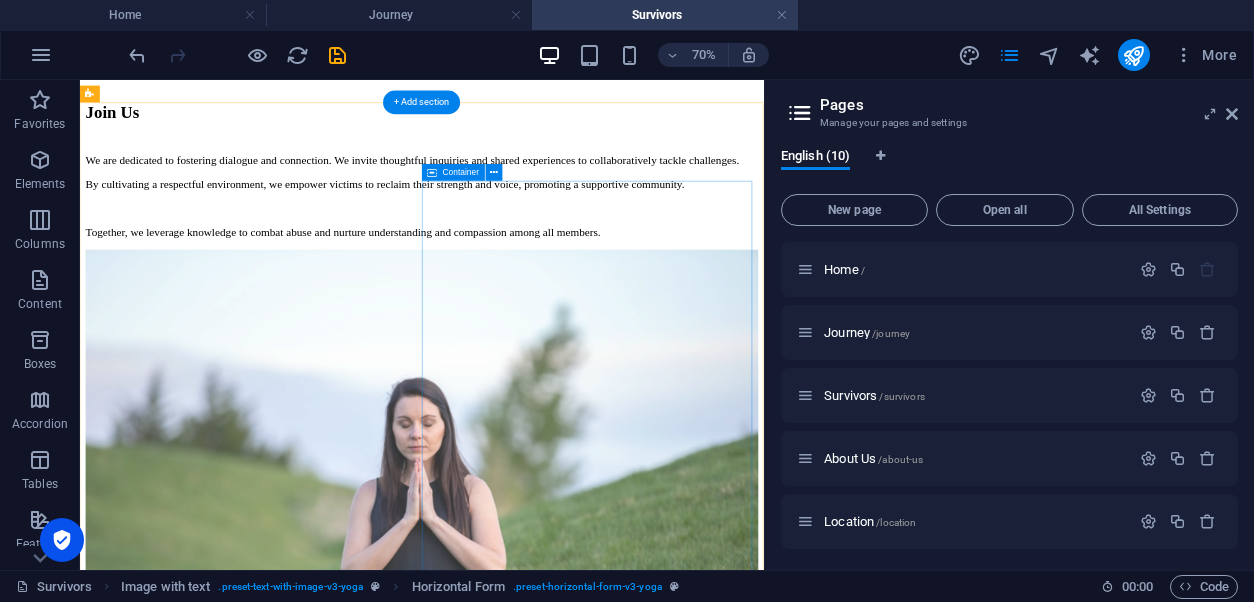 scroll, scrollTop: 3414, scrollLeft: 0, axis: vertical 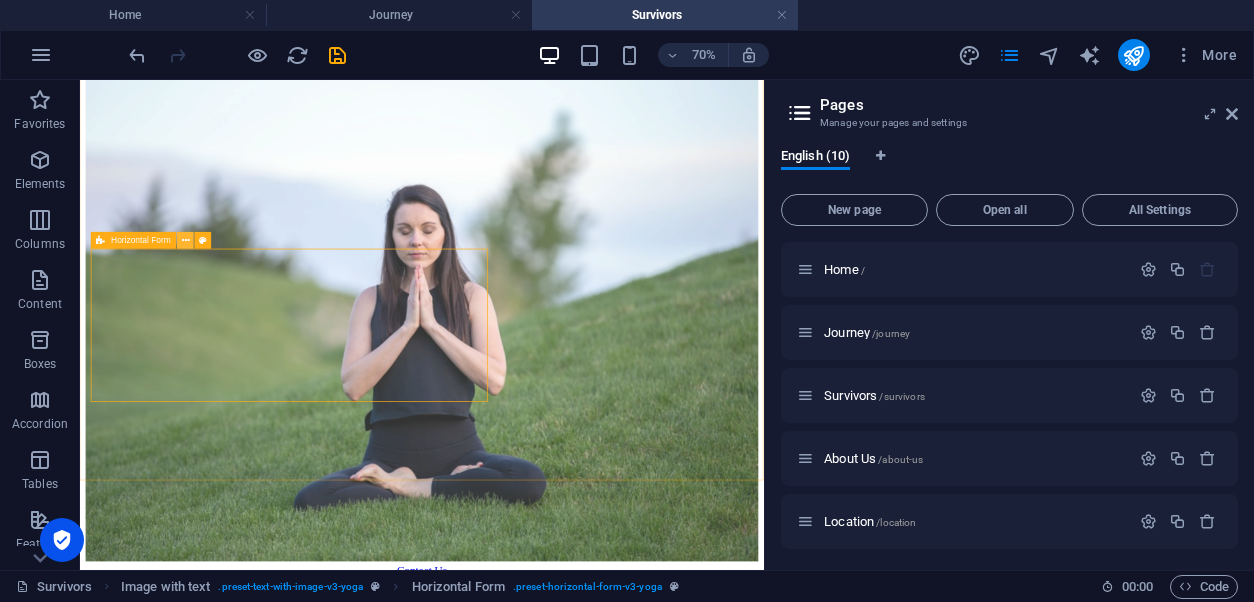 click at bounding box center [186, 240] 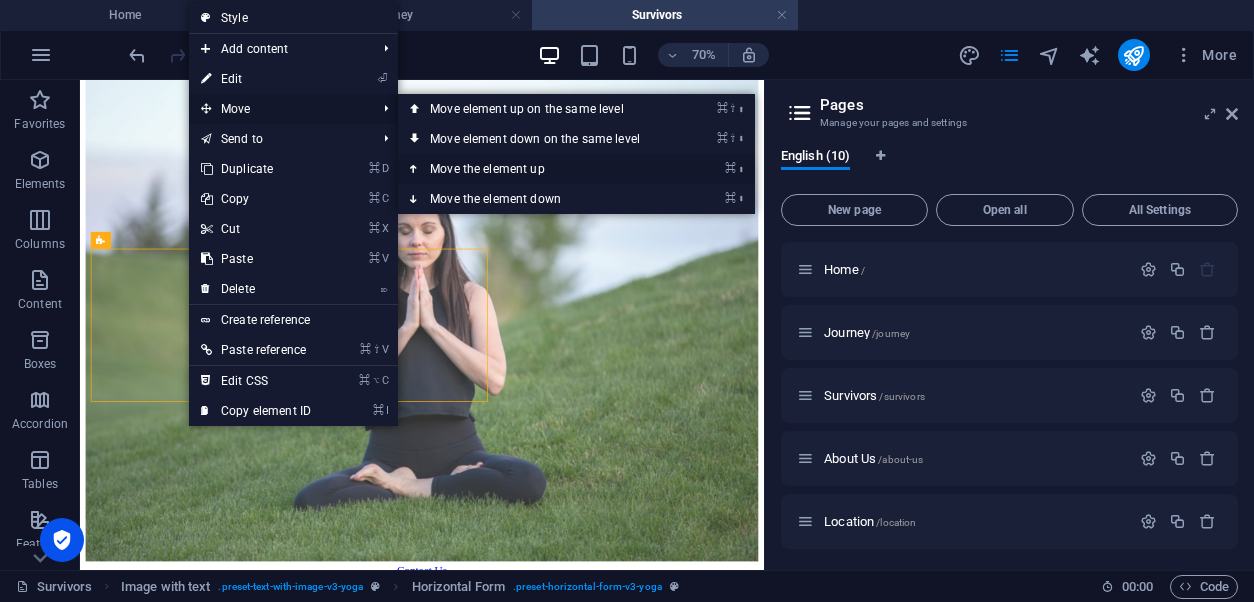 click on "⌘ ⬆  Move the element up" at bounding box center (539, 169) 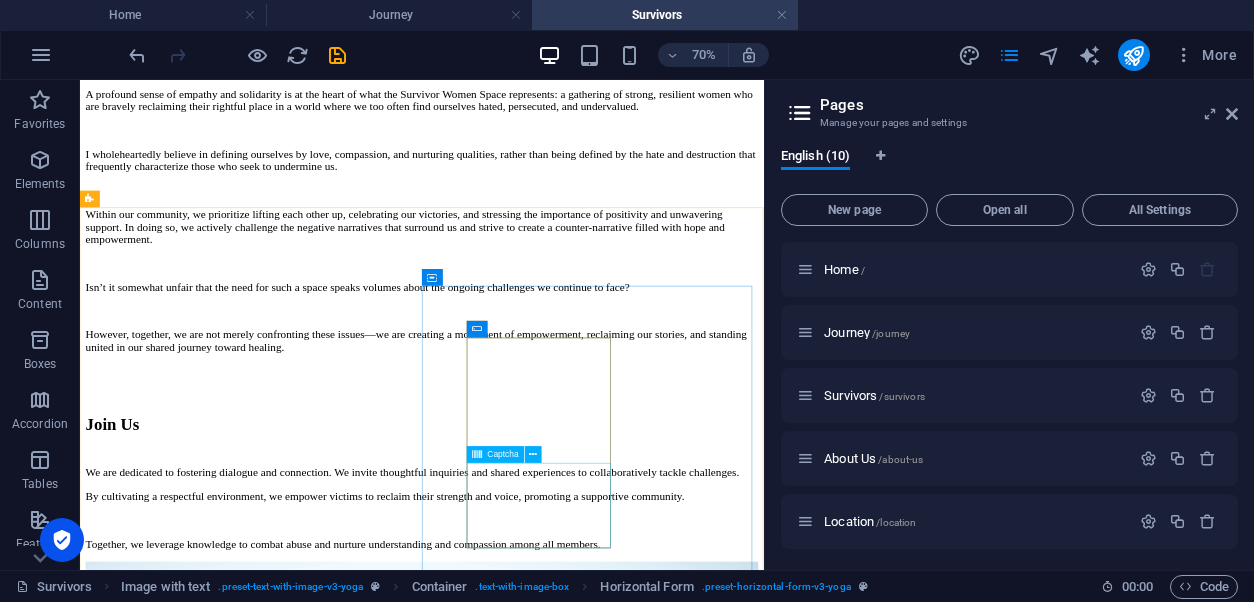 scroll, scrollTop: 2689, scrollLeft: 0, axis: vertical 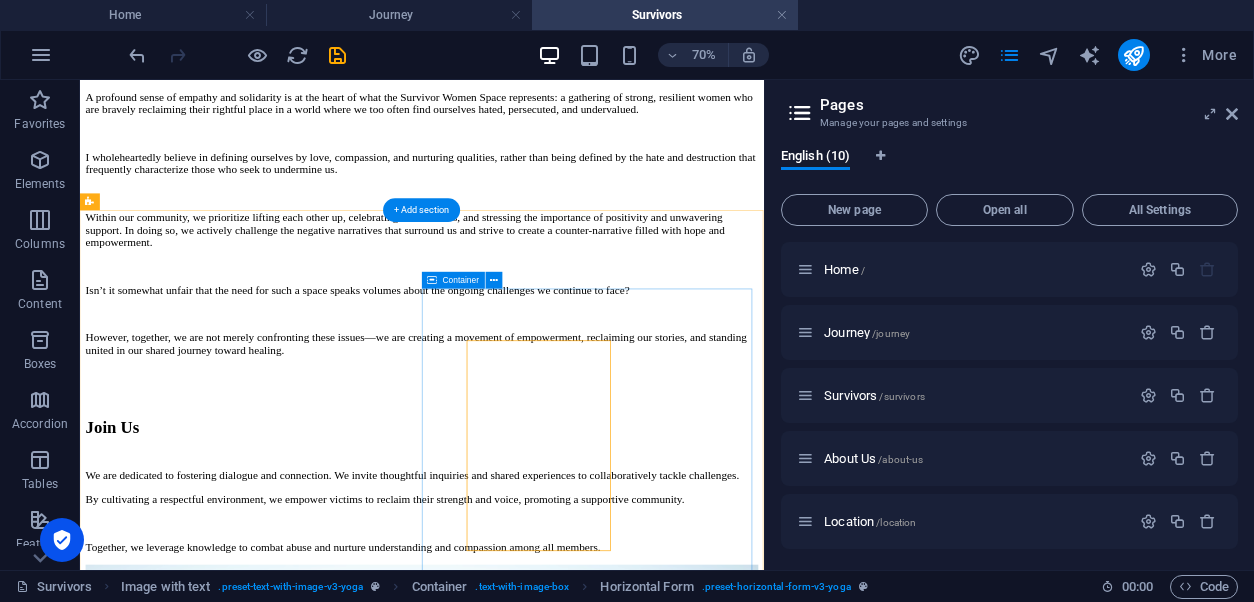 click on "   I have read and understand the privacy policy. Nicht lesbar? Neu generieren" at bounding box center (568, 3072) 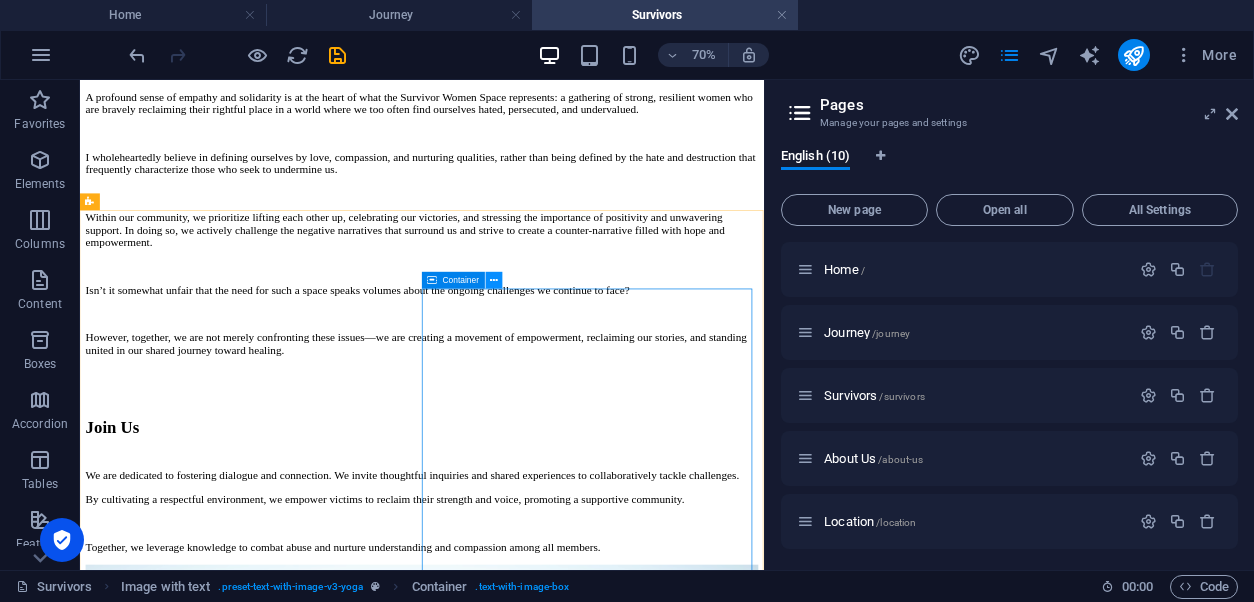 click at bounding box center (494, 280) 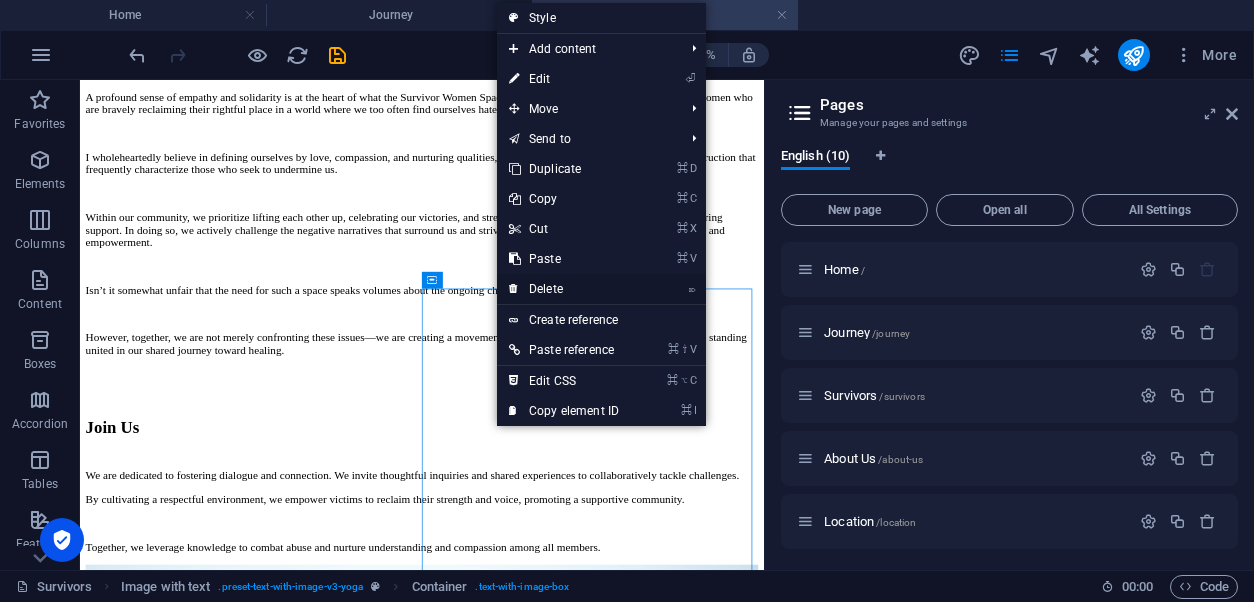 click on "⌦  Delete" at bounding box center (564, 289) 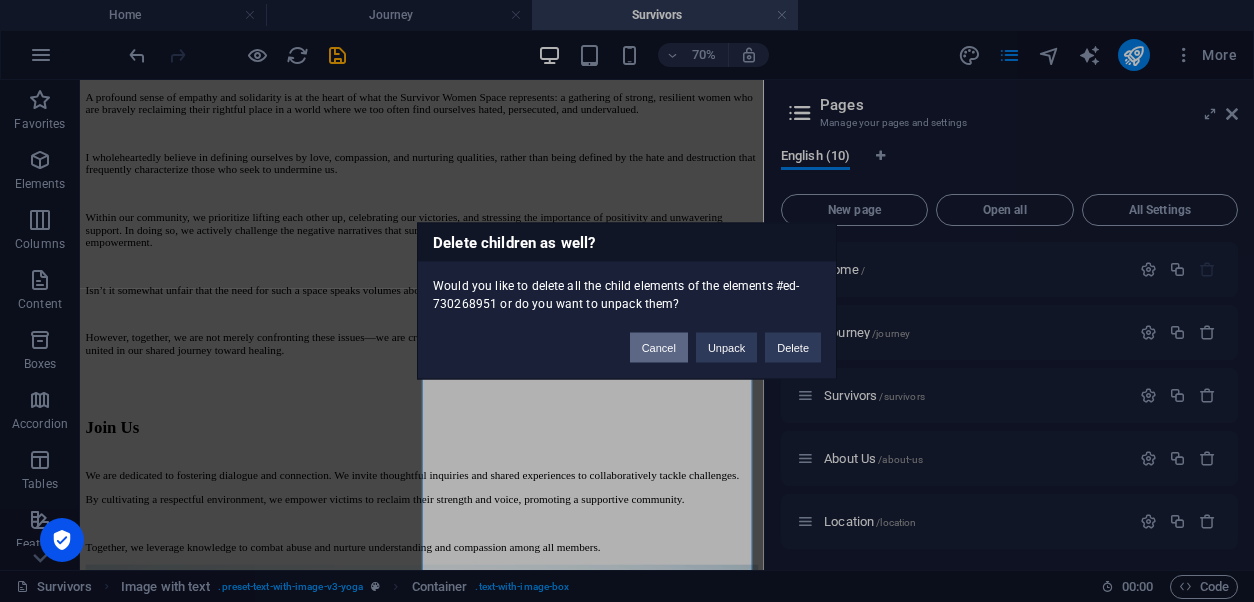 click on "Cancel" at bounding box center (659, 348) 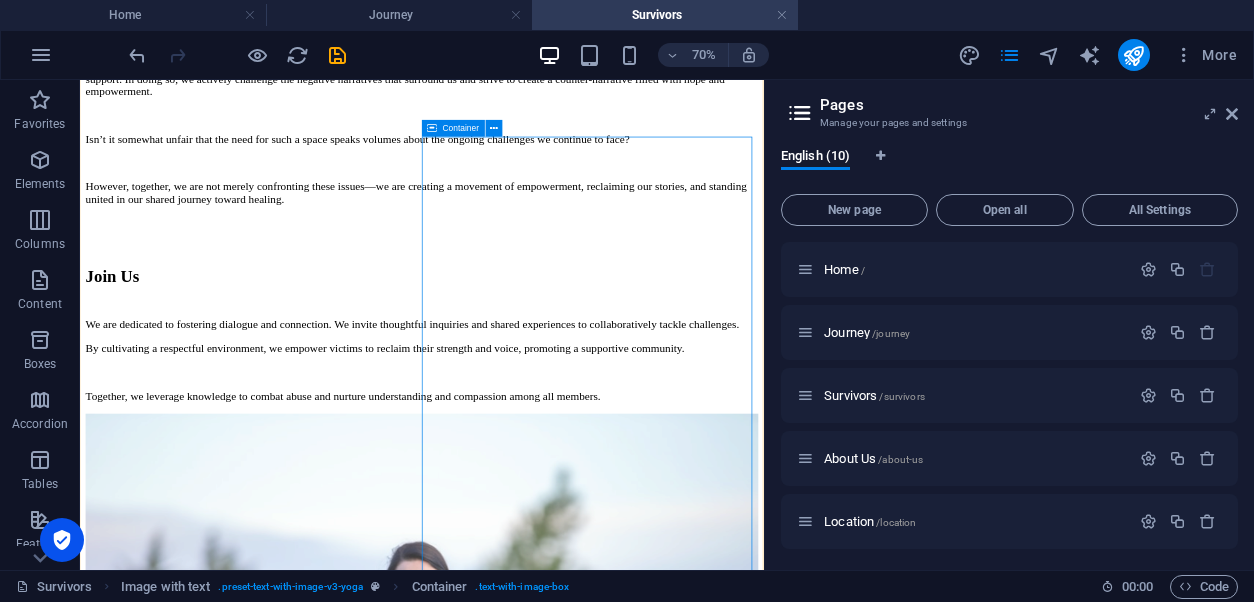 scroll, scrollTop: 2915, scrollLeft: 0, axis: vertical 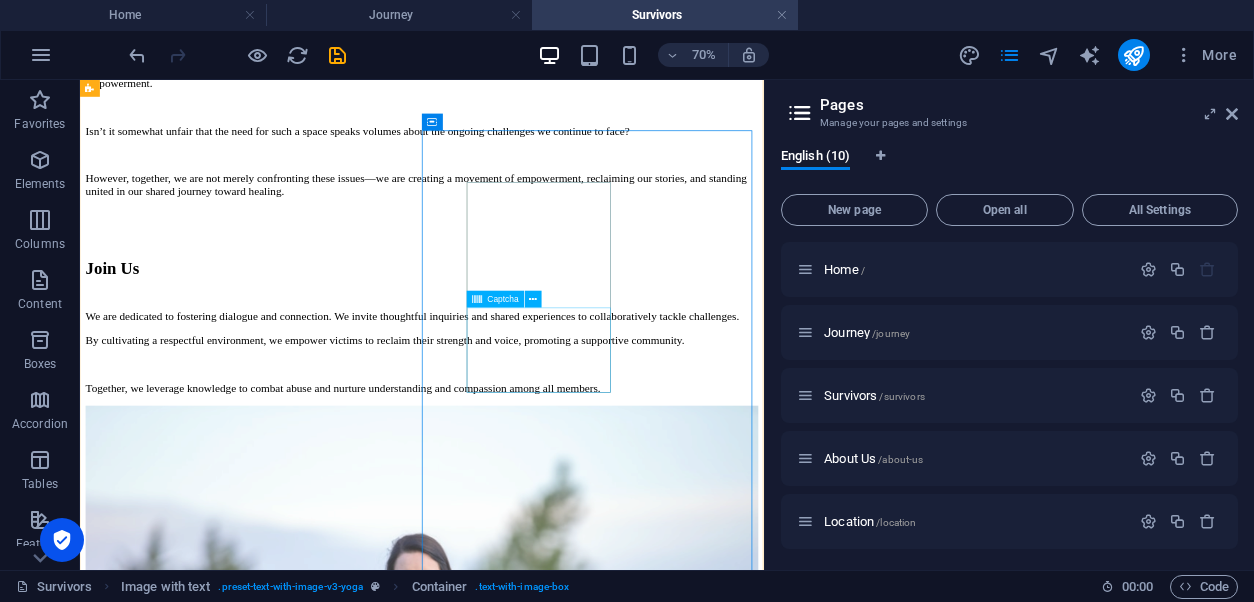 click on "Nicht lesbar? Neu generieren" at bounding box center (376, 2940) 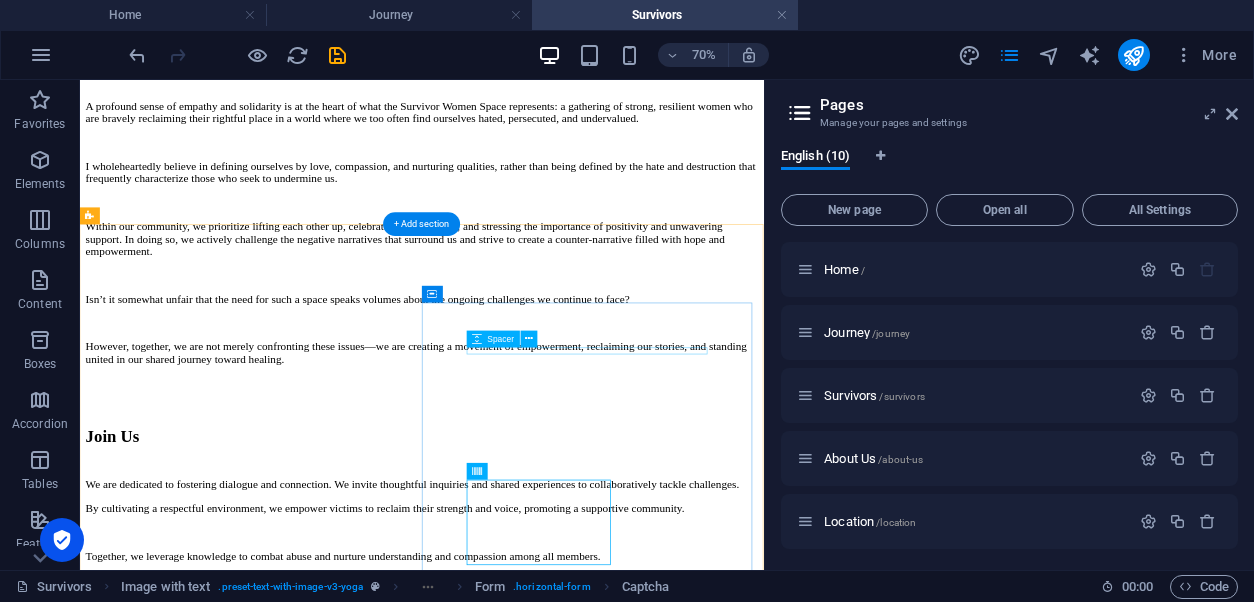 scroll, scrollTop: 2668, scrollLeft: 0, axis: vertical 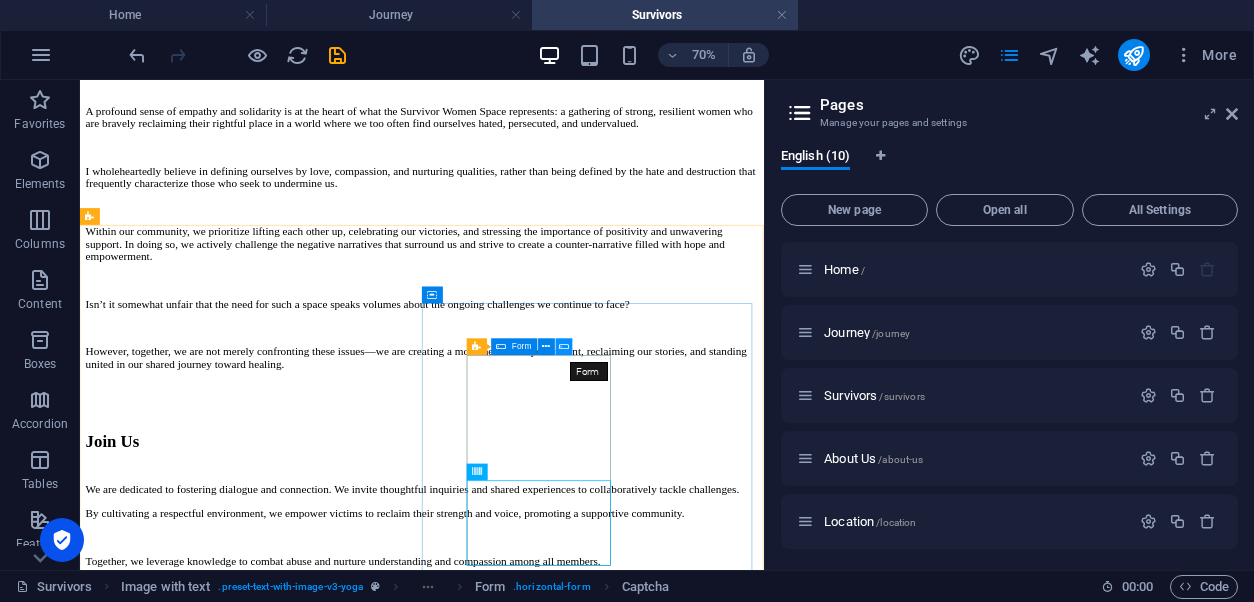 click at bounding box center (564, 346) 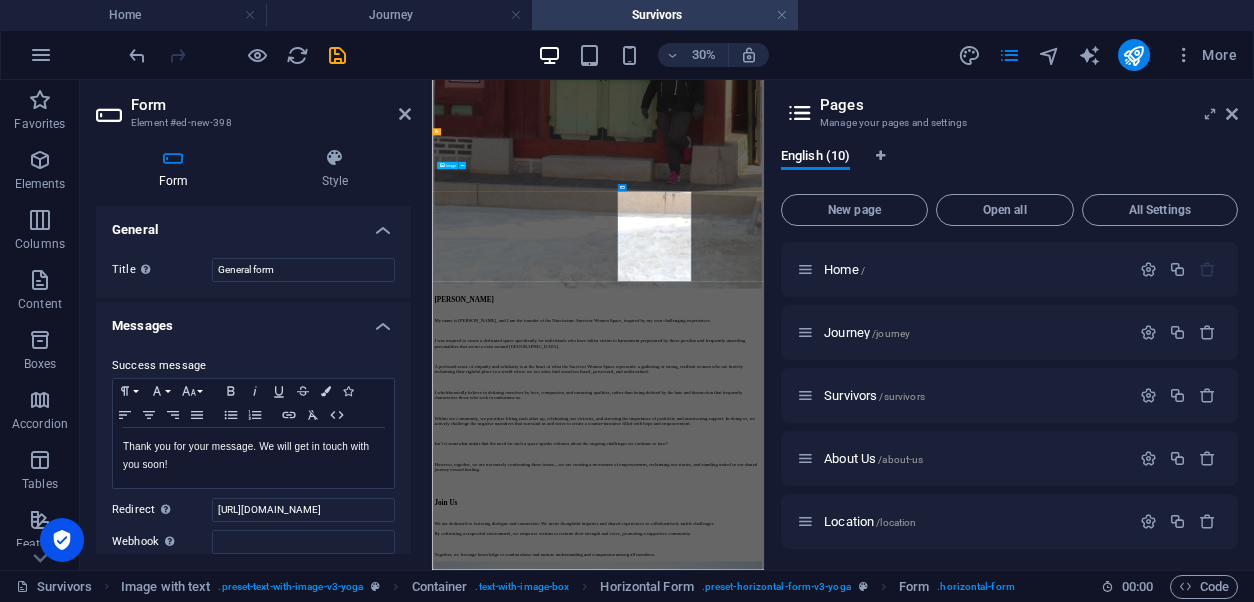 scroll, scrollTop: 3309, scrollLeft: 0, axis: vertical 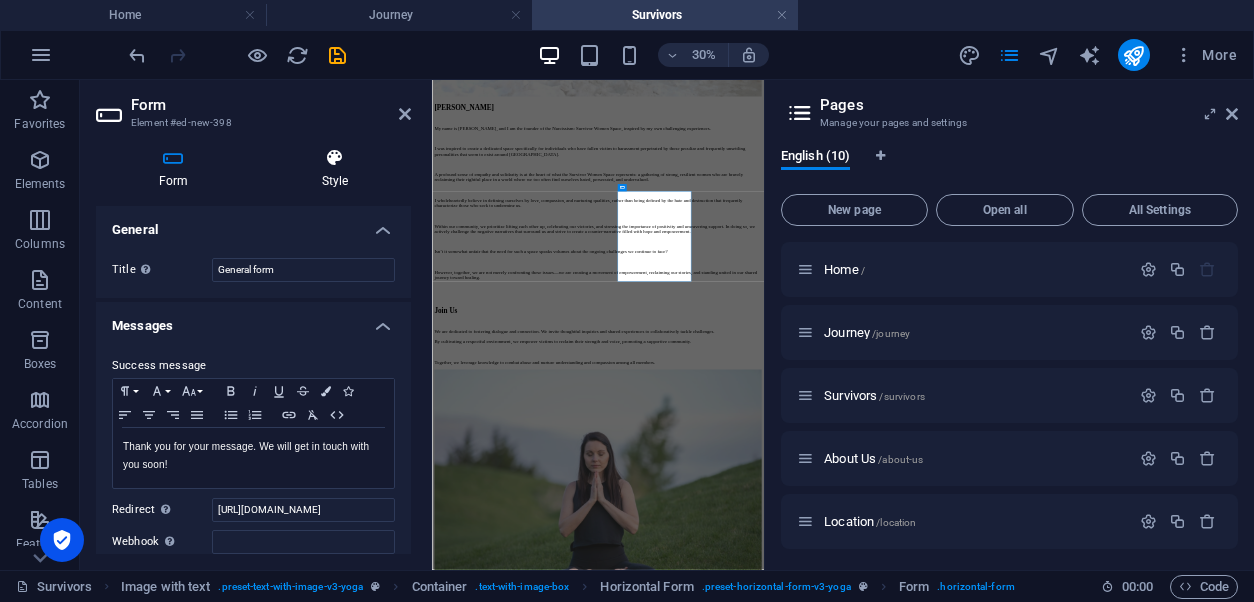 click at bounding box center (335, 158) 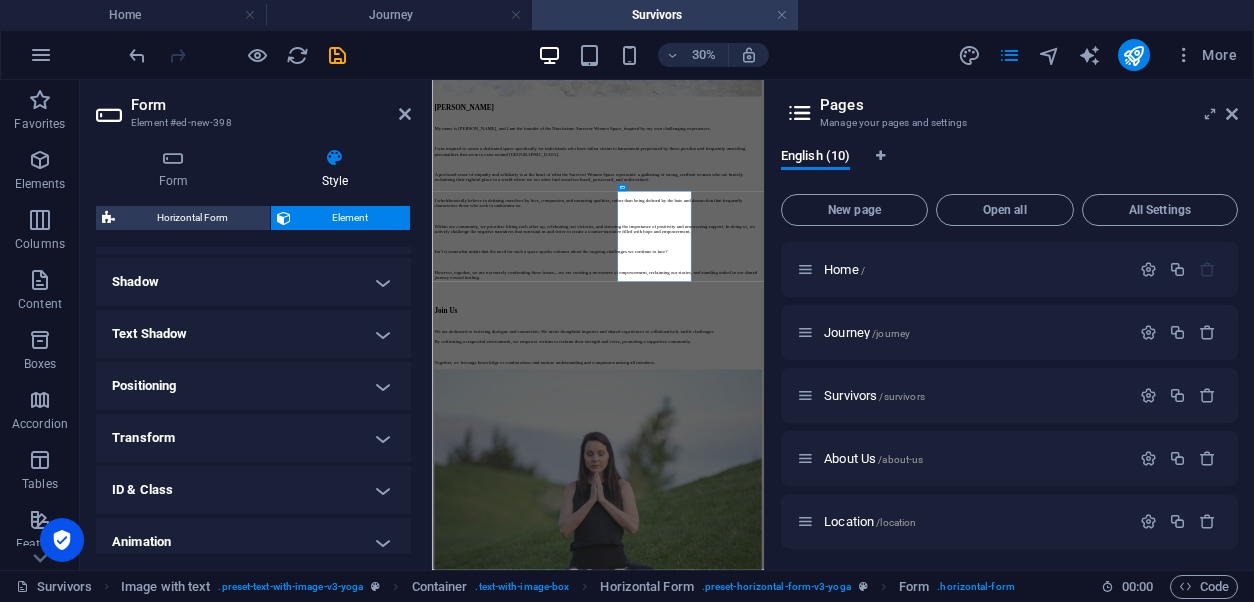 scroll, scrollTop: 538, scrollLeft: 0, axis: vertical 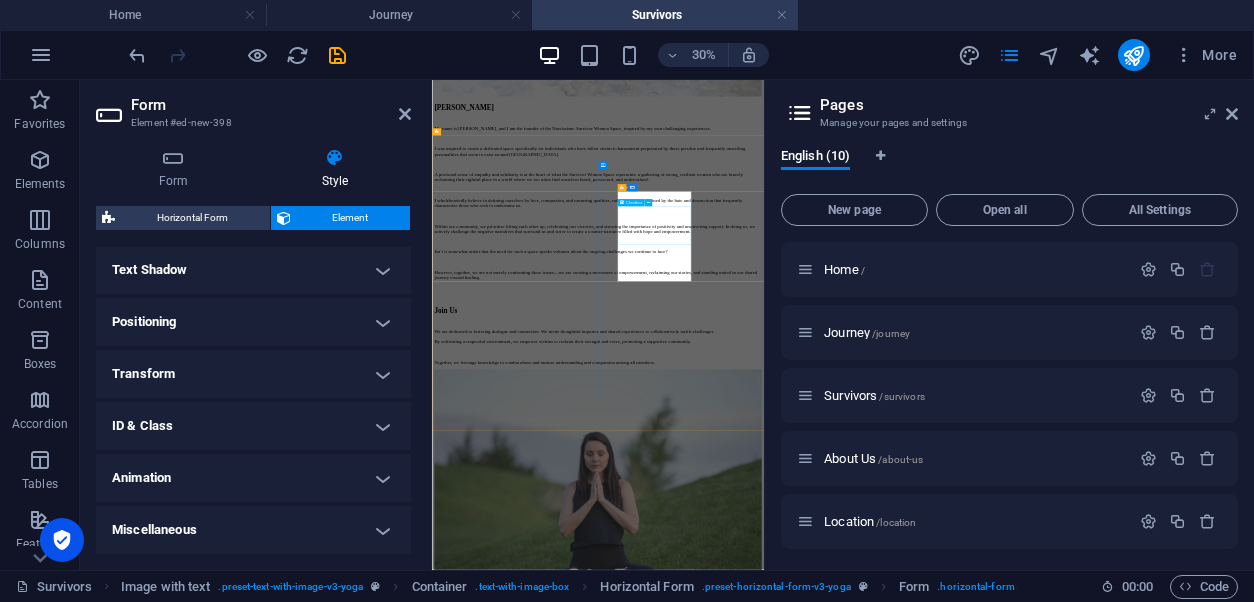 click on "I have read and understand the privacy policy." at bounding box center (767, 3629) 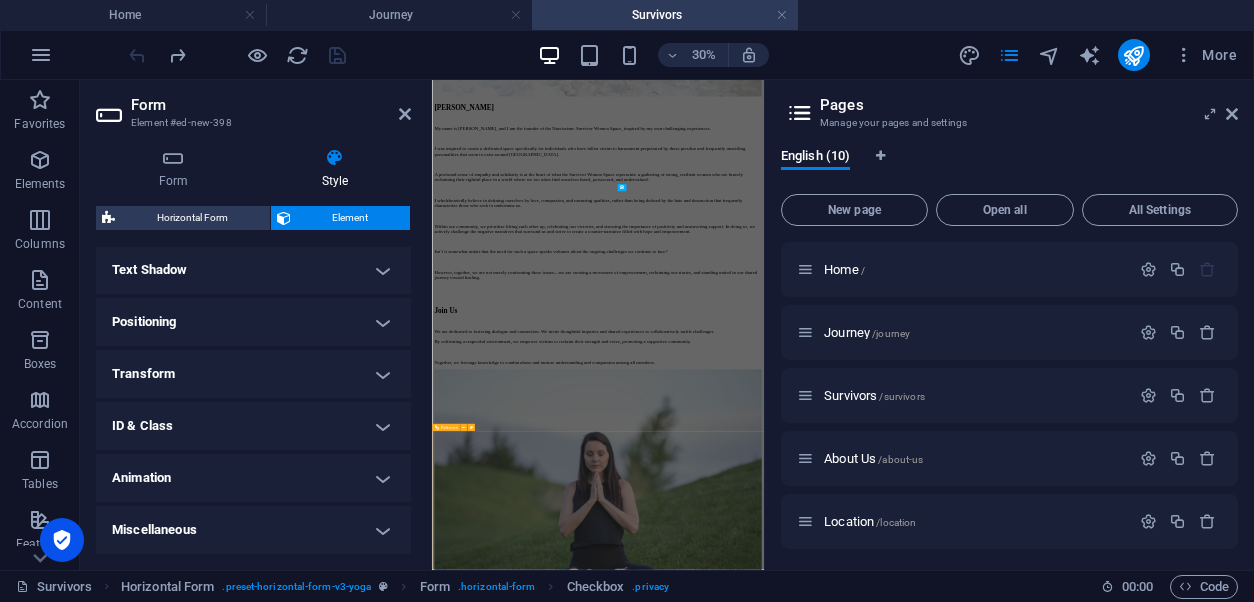 click on "Become a member of this growing community Join Us  Become a member of this growing community Join Us [DATE]" at bounding box center (985, 4039) 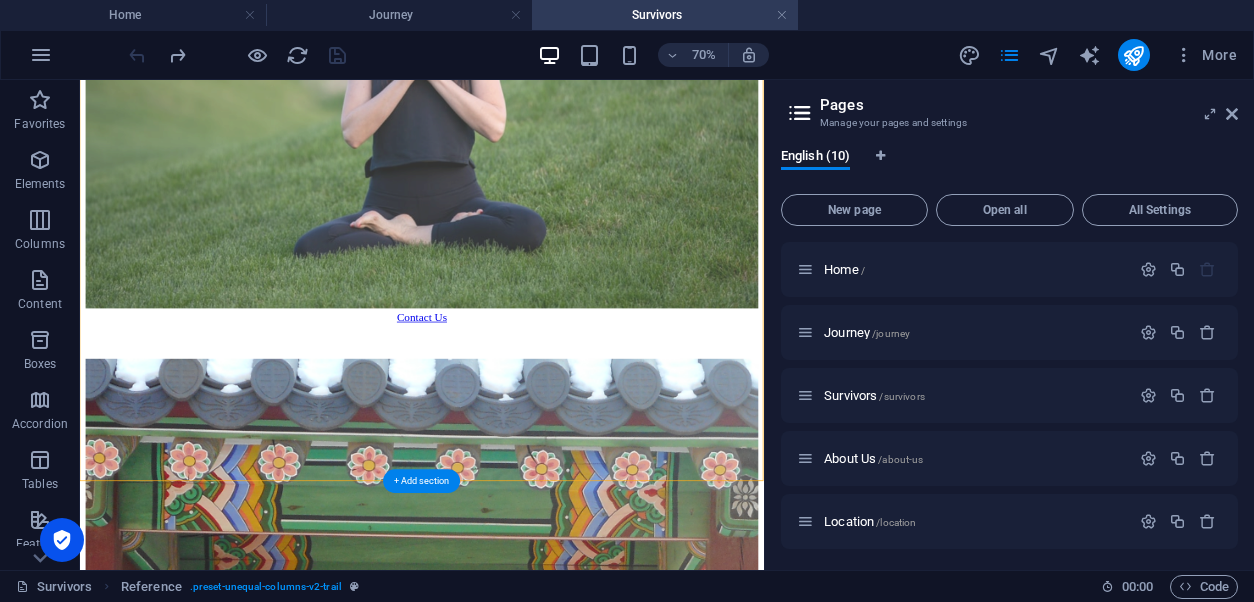 scroll, scrollTop: 3902, scrollLeft: 0, axis: vertical 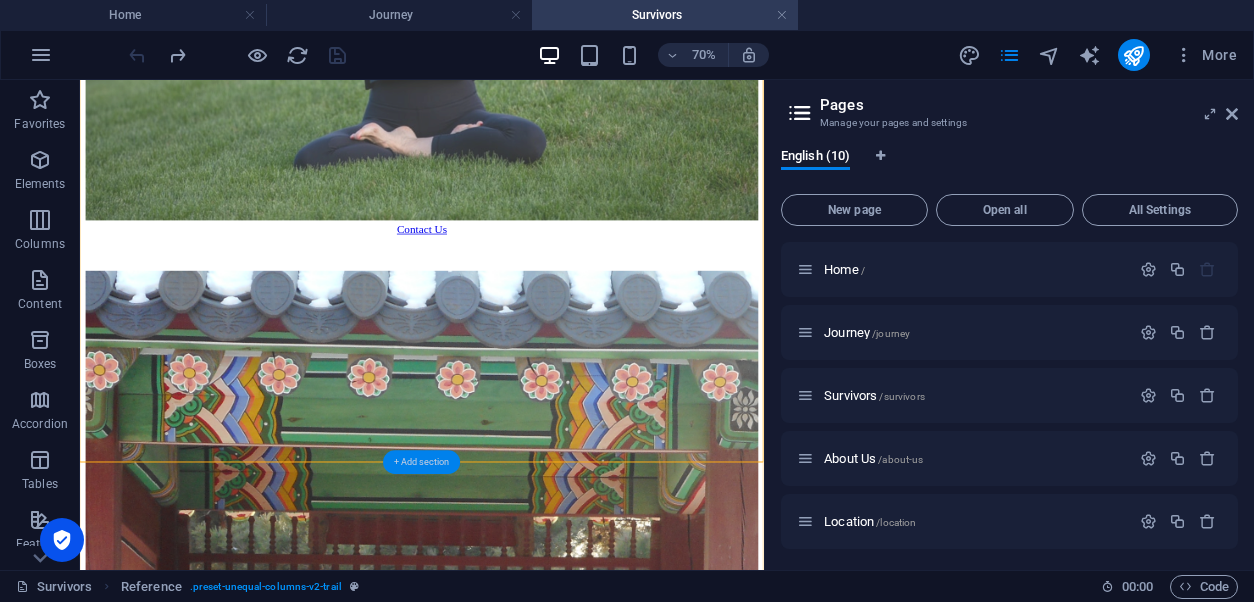click on "+ Add section" at bounding box center [422, 462] 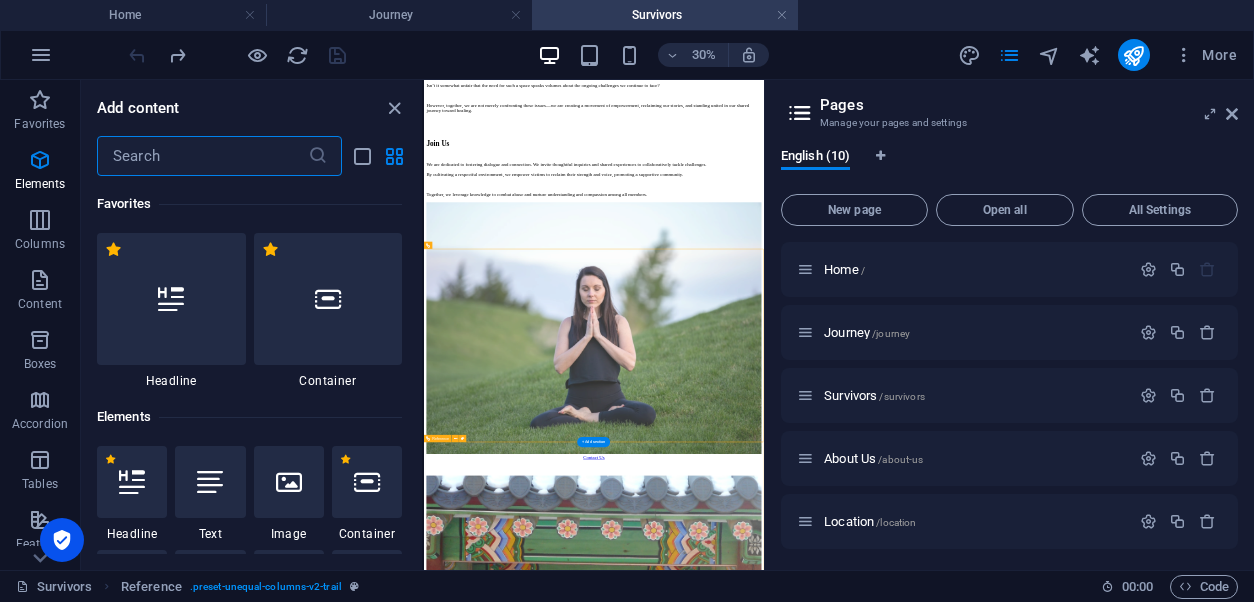 scroll, scrollTop: 3934, scrollLeft: 0, axis: vertical 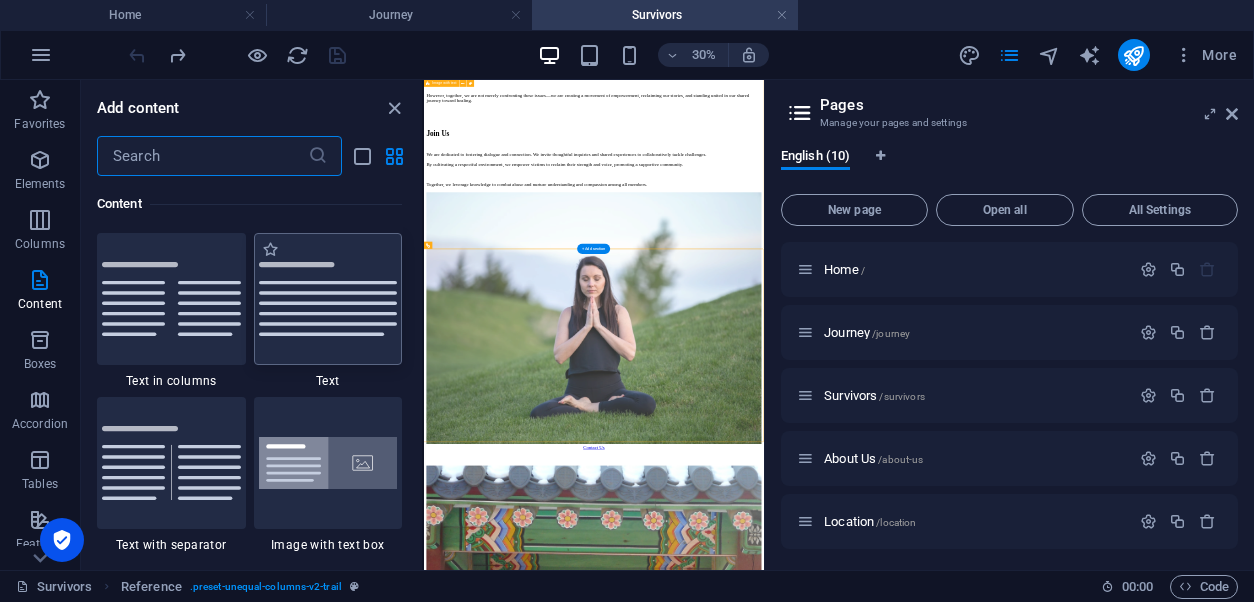 click at bounding box center [990, 2160] 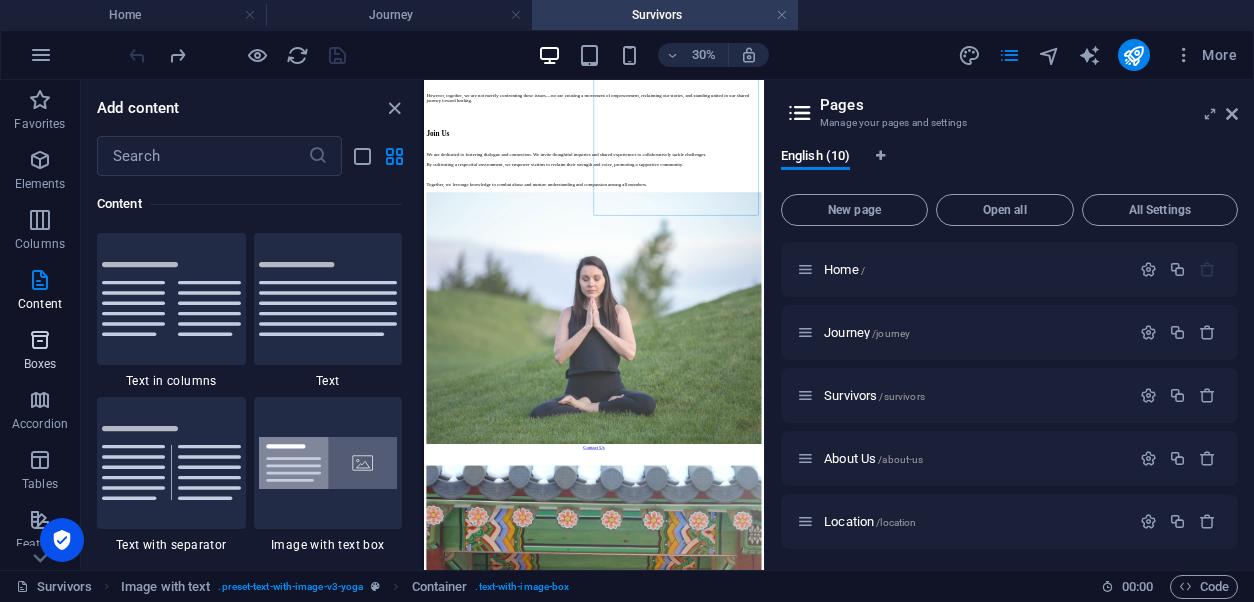 click at bounding box center (40, 340) 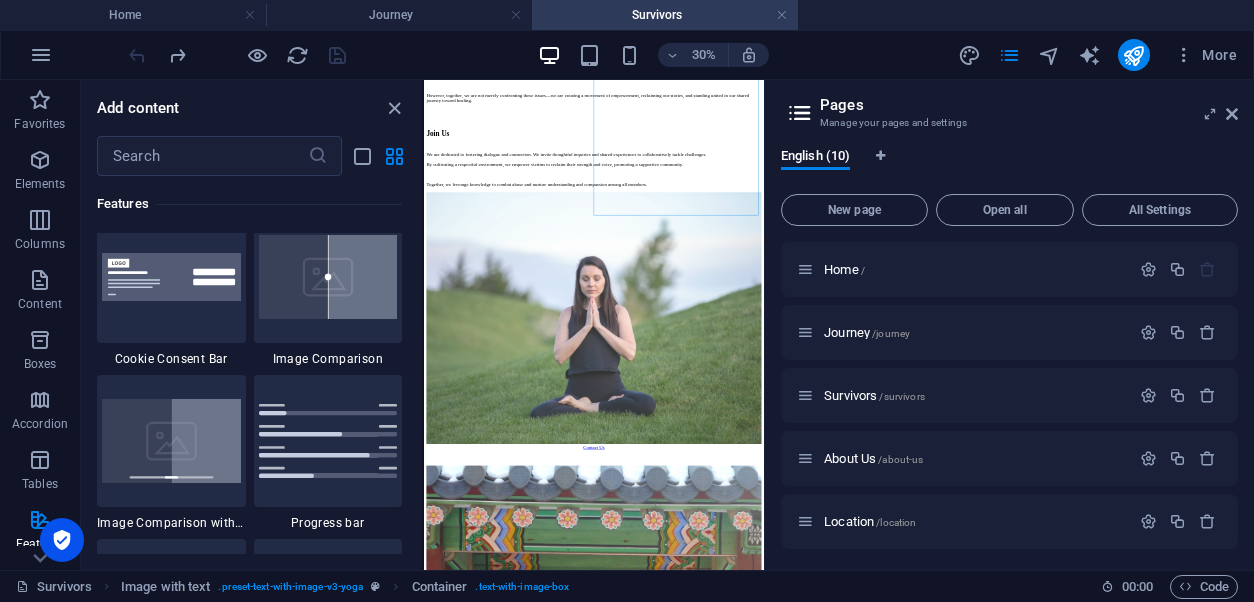 scroll, scrollTop: 7982, scrollLeft: 0, axis: vertical 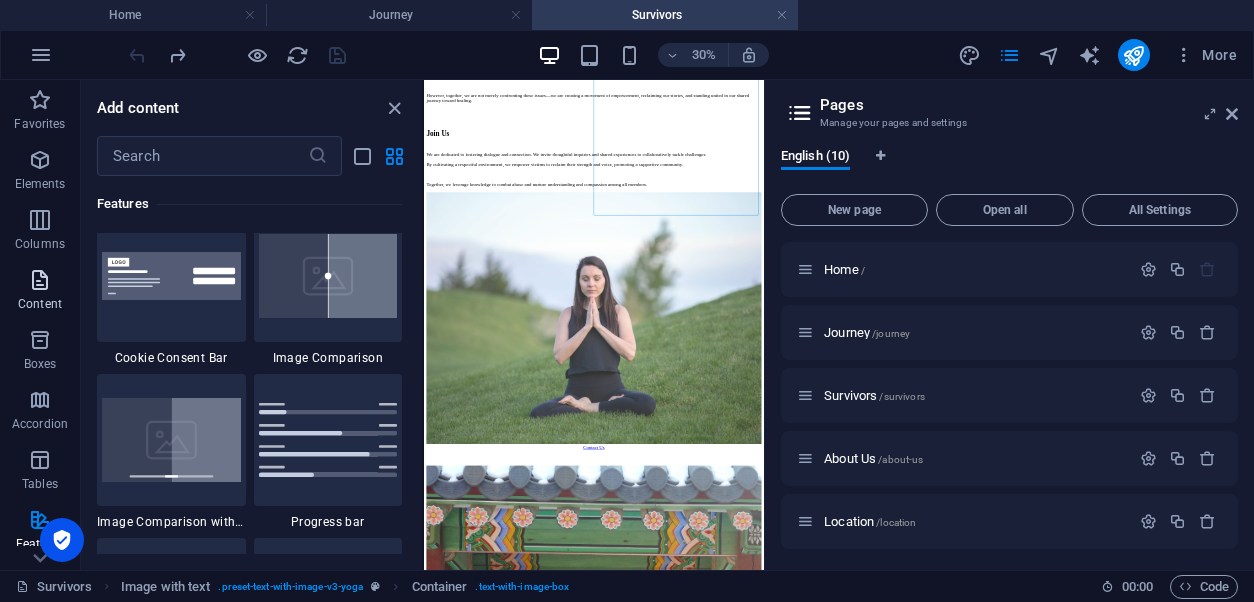 click on "Content" at bounding box center [40, 292] 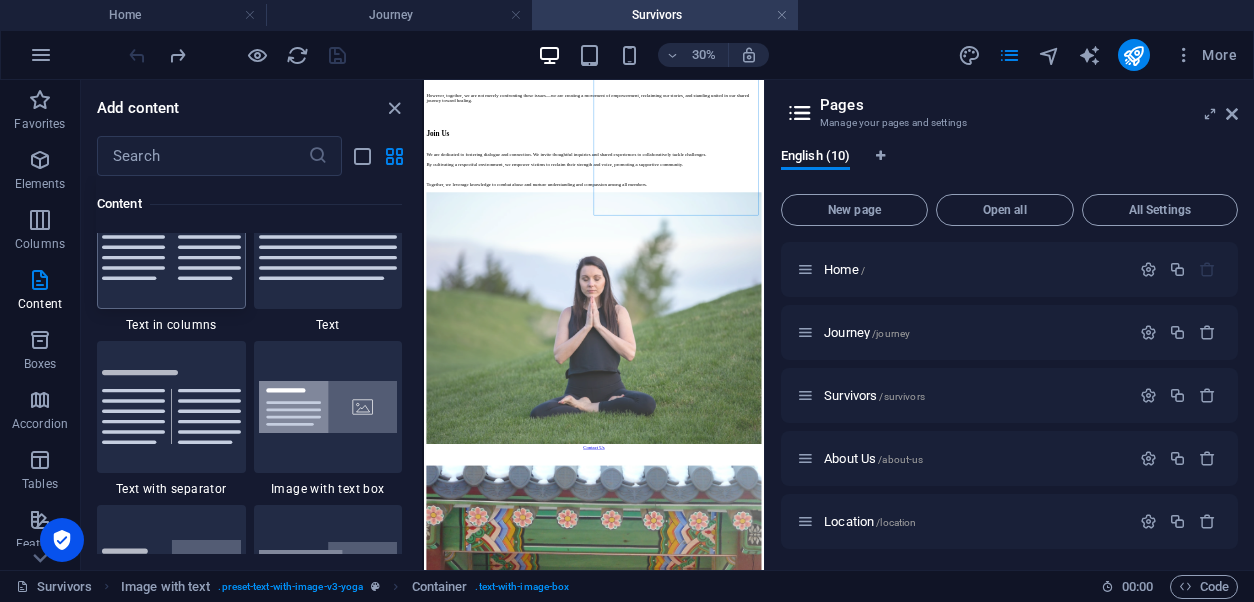 scroll, scrollTop: 3560, scrollLeft: 0, axis: vertical 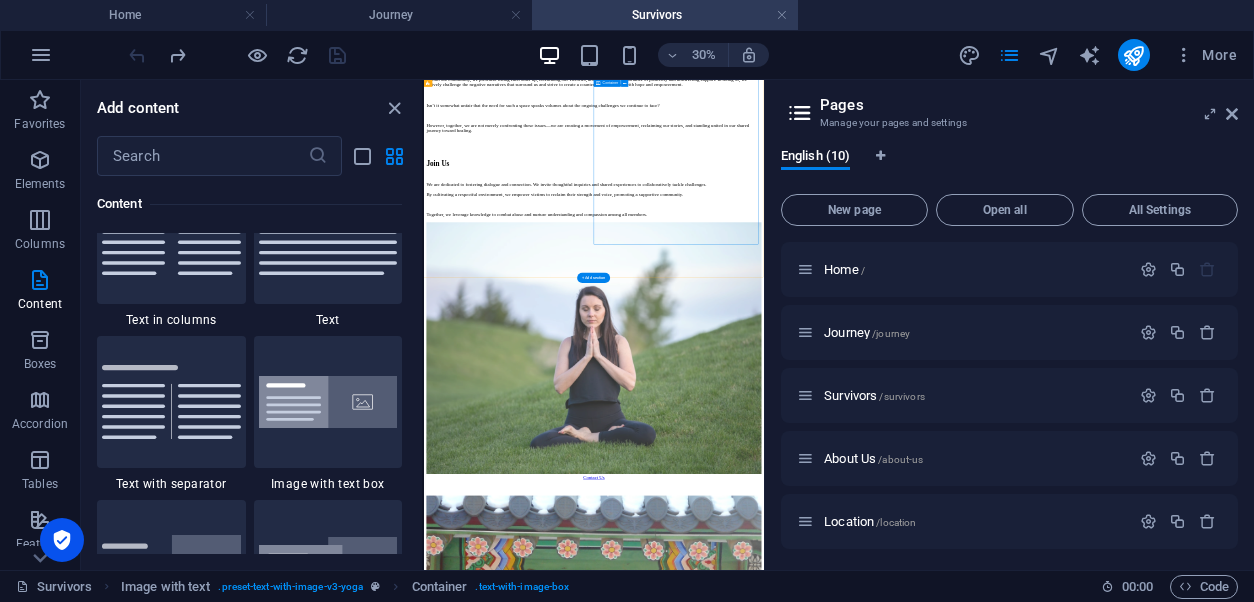 click on "“The way out is through the door.  Why is it that no one will use this method?” ― Confucious" at bounding box center [990, 3115] 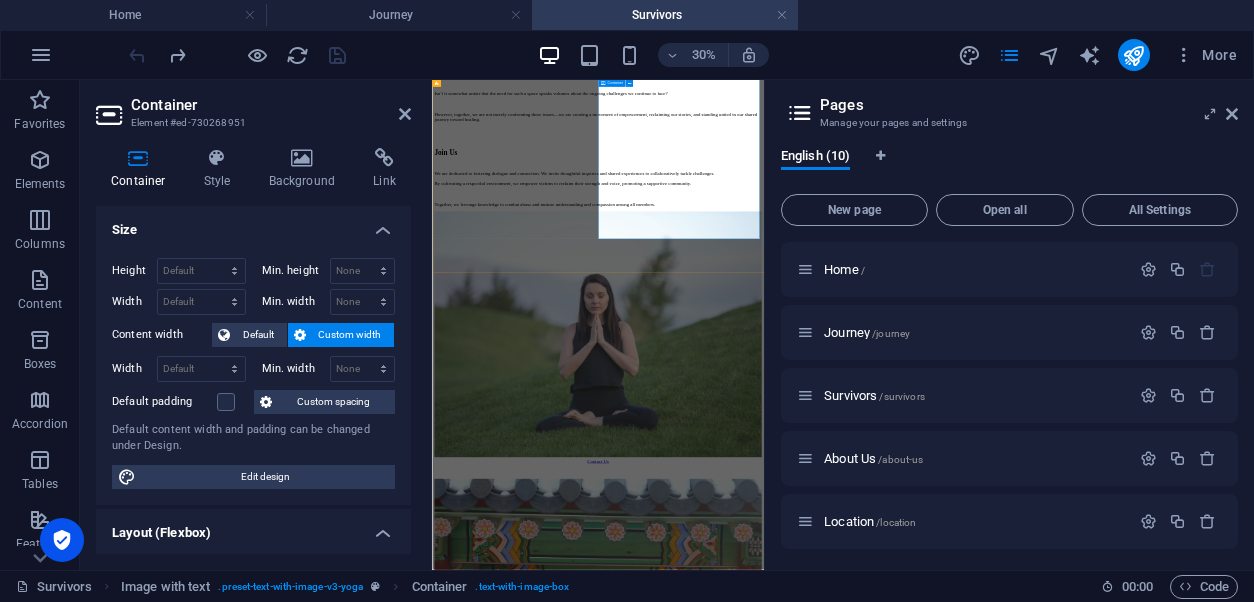 click on "“The way out is through the door.  Why is it that no one will use this method?” ― Confucious" at bounding box center [985, 3022] 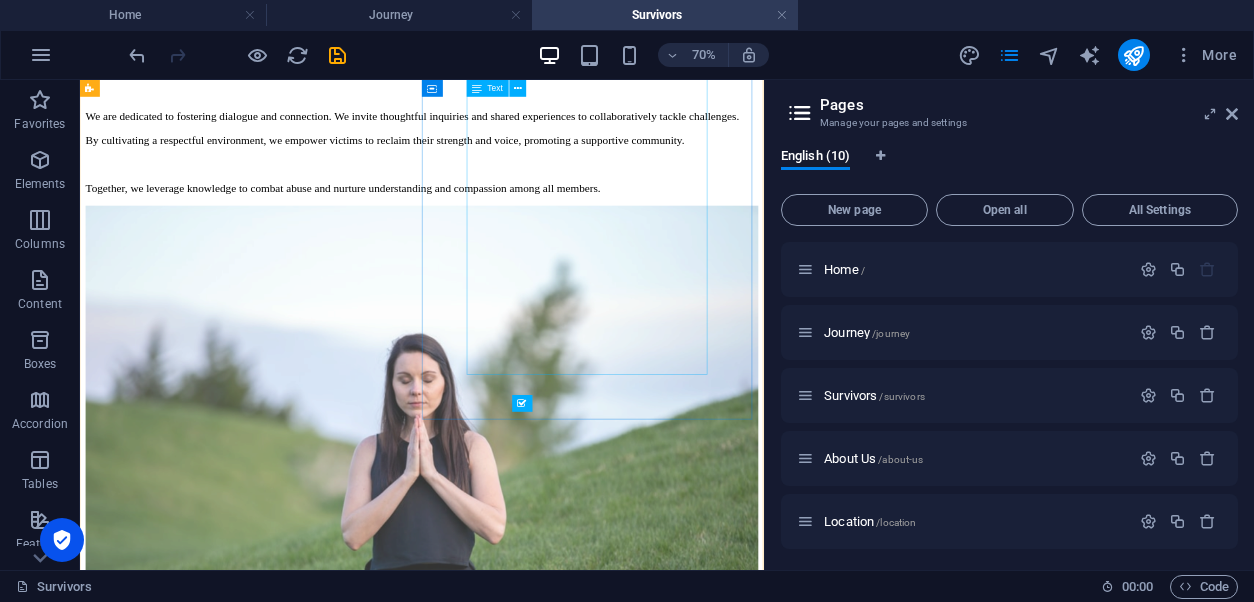 scroll, scrollTop: 3197, scrollLeft: 0, axis: vertical 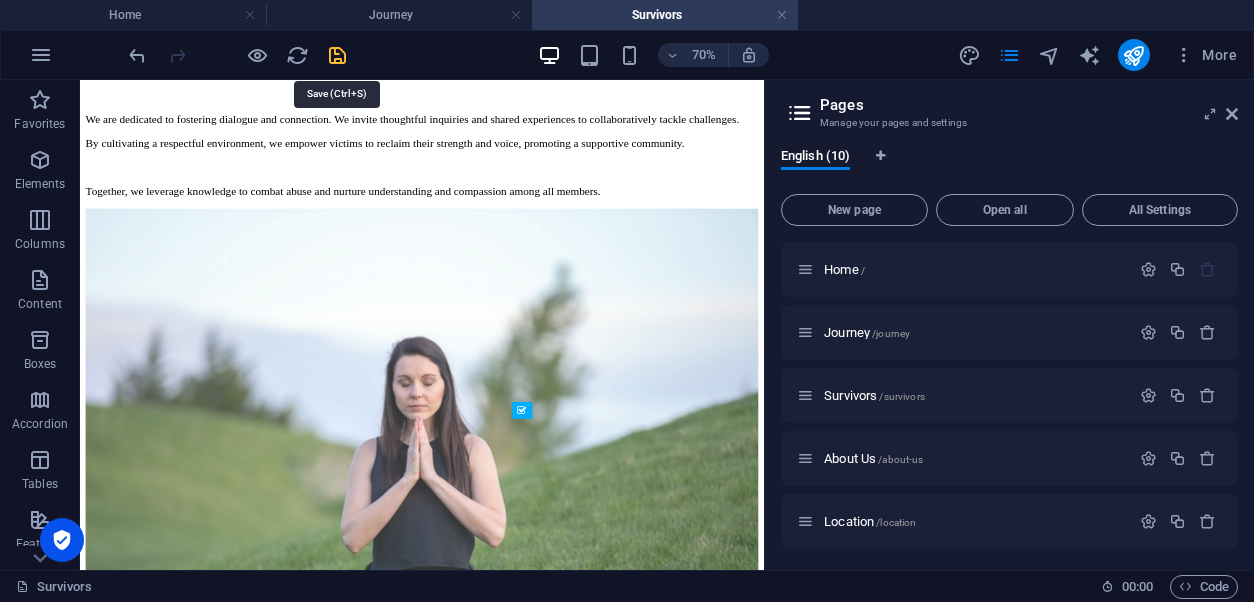 click at bounding box center (337, 55) 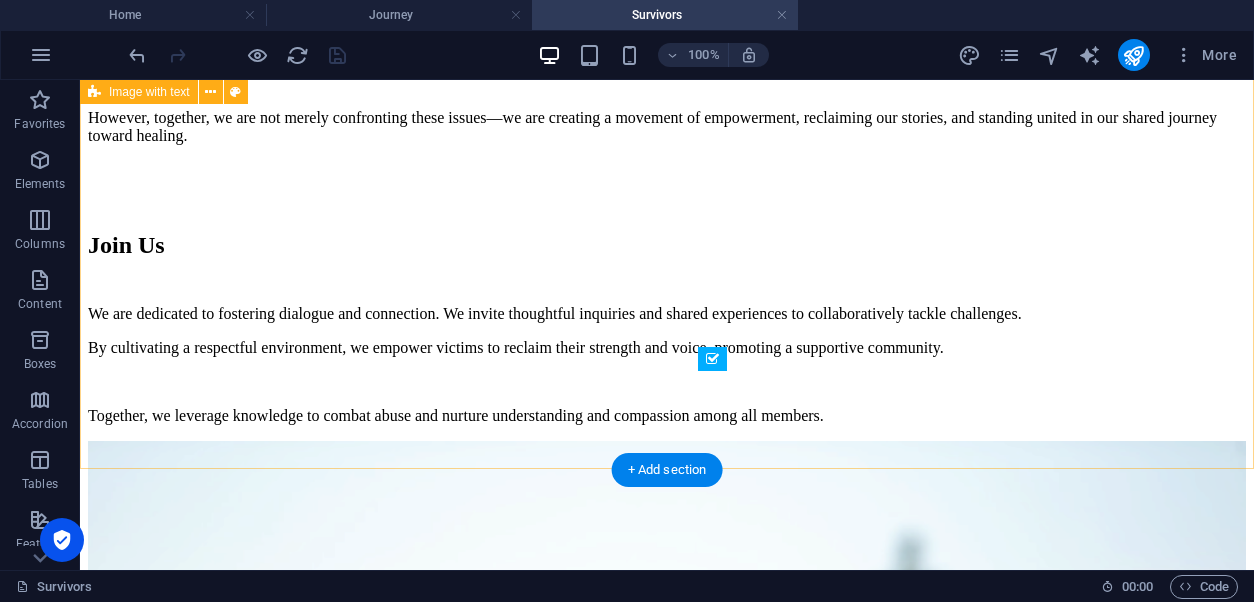 scroll, scrollTop: 3390, scrollLeft: 0, axis: vertical 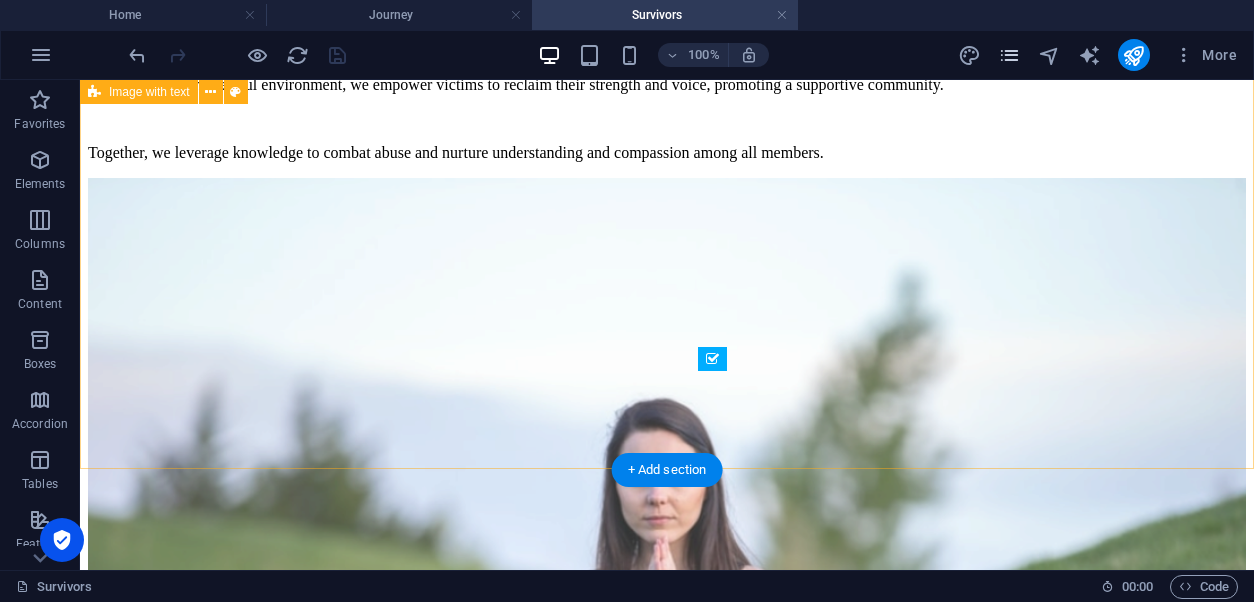 click at bounding box center (1009, 55) 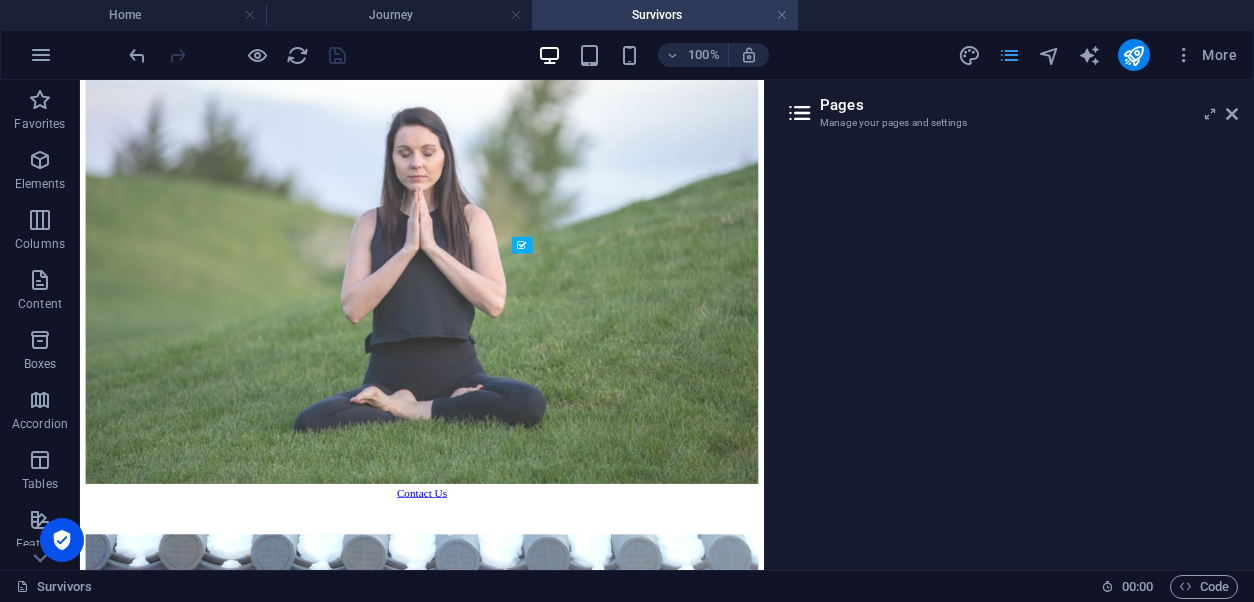 click at bounding box center [1009, 55] 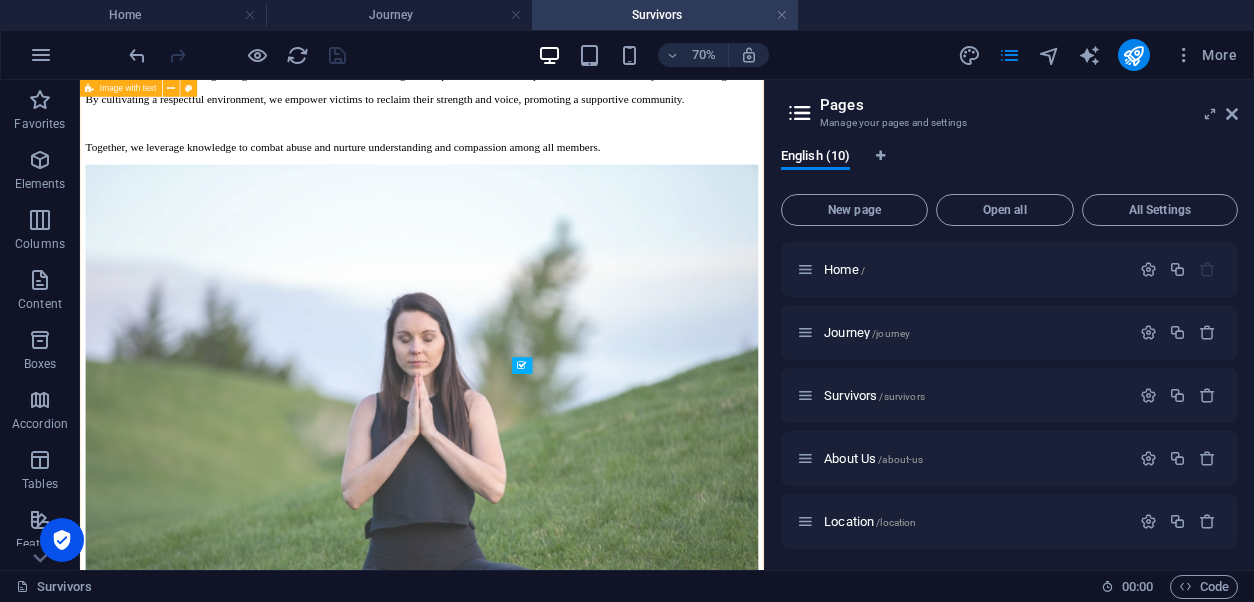 scroll, scrollTop: 3255, scrollLeft: 0, axis: vertical 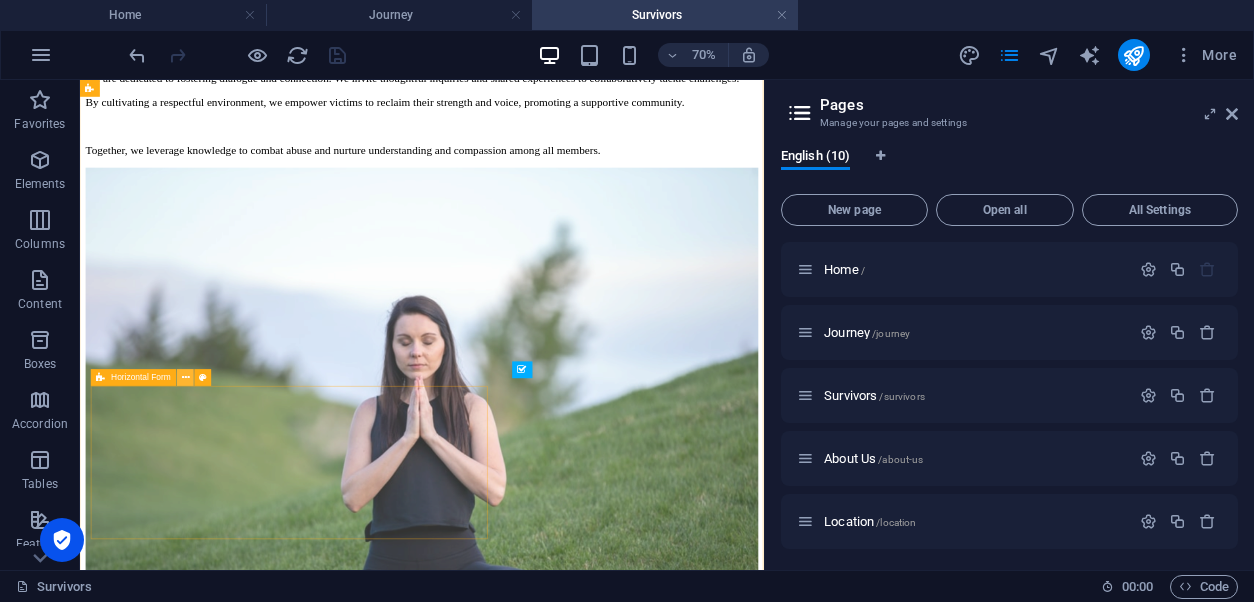 click at bounding box center [186, 377] 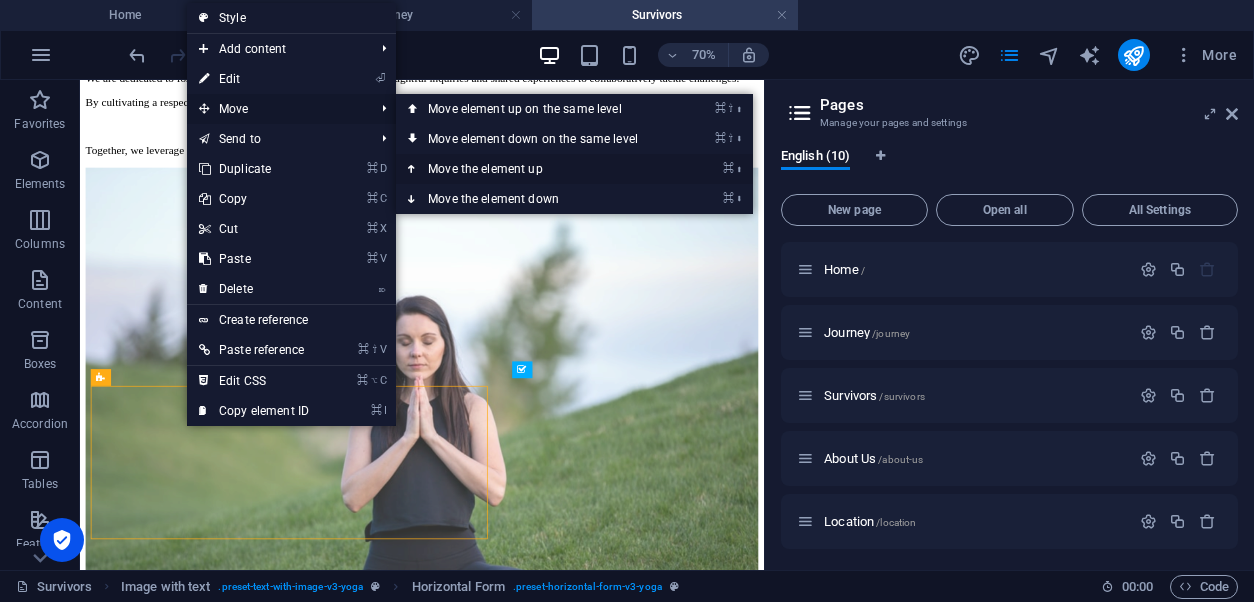 click on "⌘ ⬆  Move the element up" at bounding box center [537, 169] 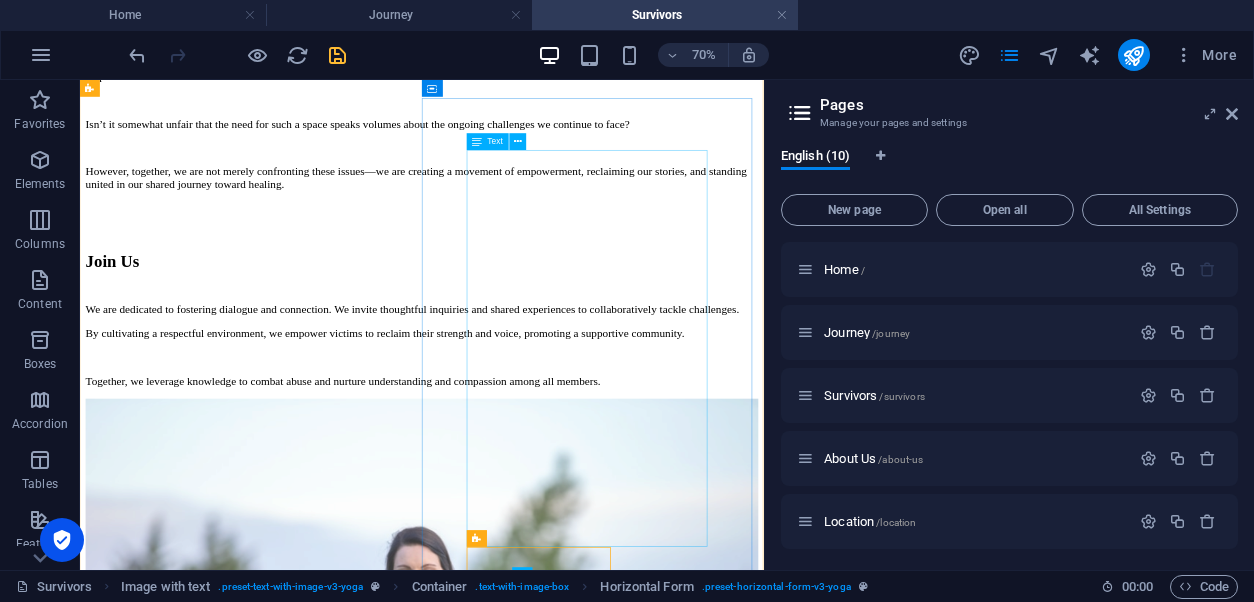 scroll, scrollTop: 2897, scrollLeft: 0, axis: vertical 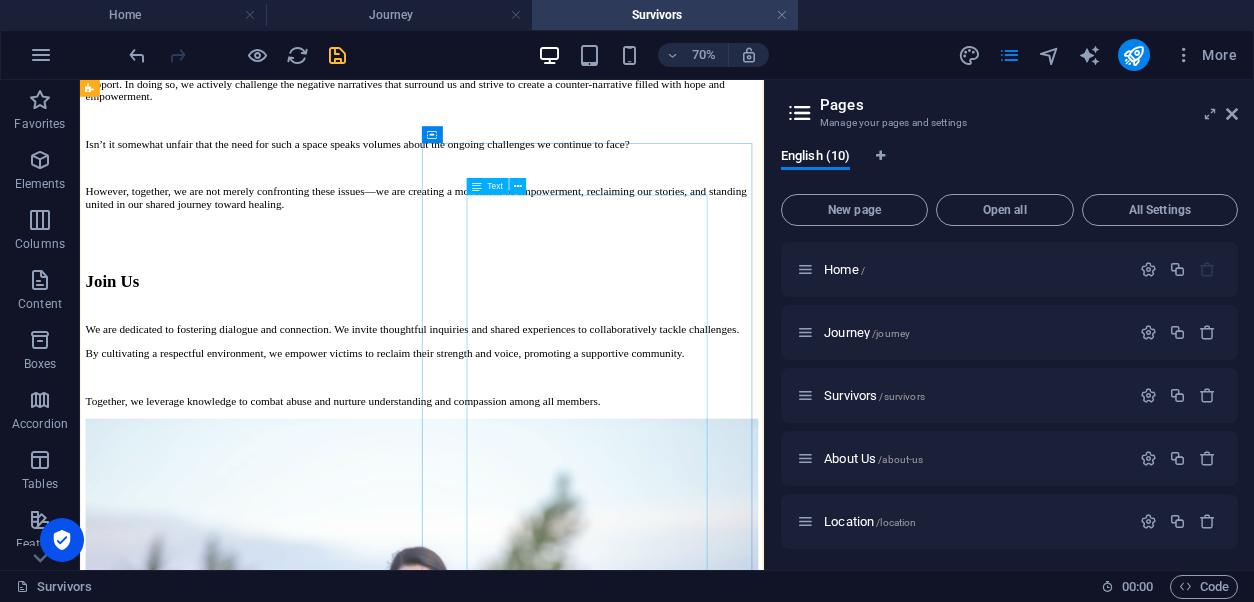 click on "“The way out is through the door.  Why is it that no one will use this method?” ― Confucious" at bounding box center [568, 2792] 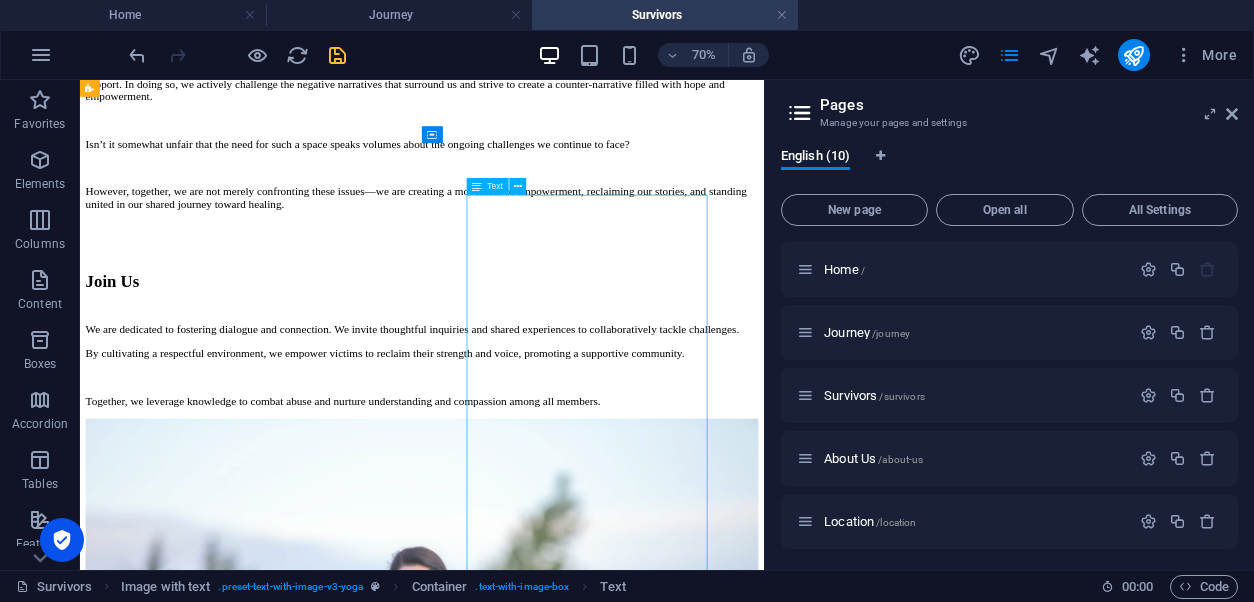 click on "“The way out is through the door.  Why is it that no one will use this method?” ― Confucious" at bounding box center (568, 2792) 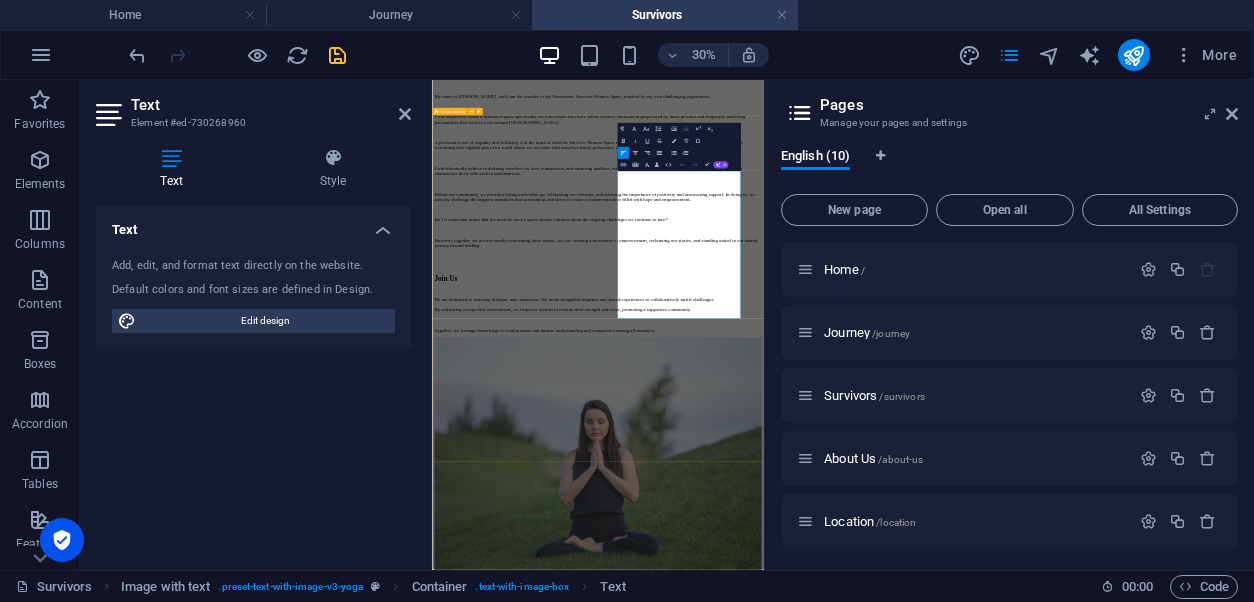 scroll, scrollTop: 3369, scrollLeft: 0, axis: vertical 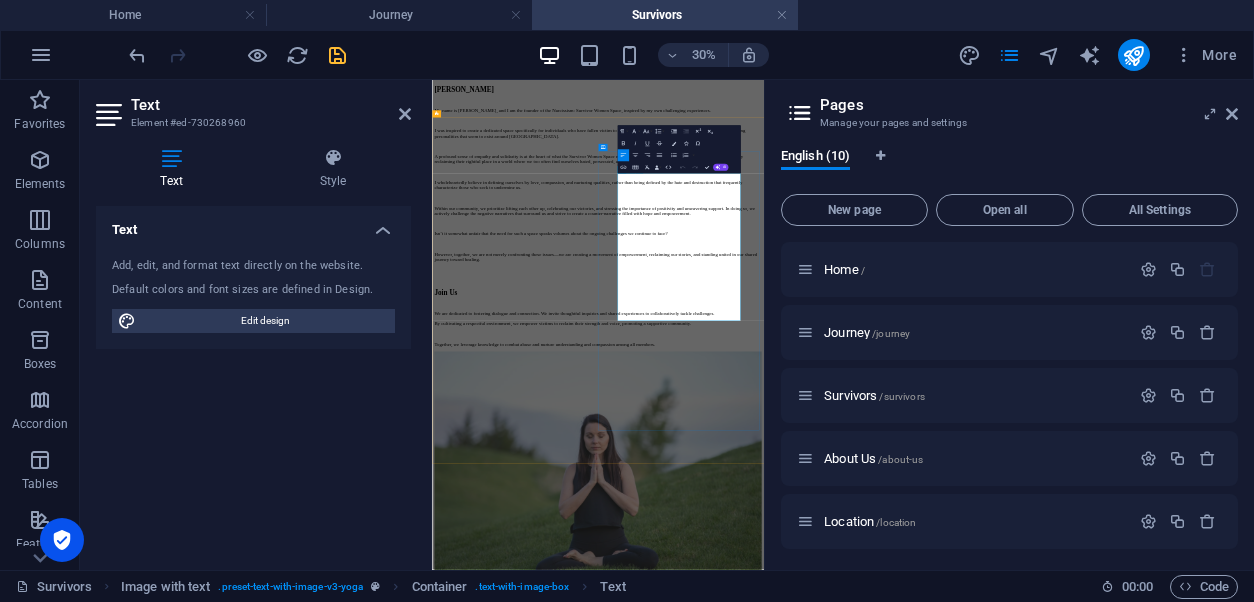 drag, startPoint x: 1271, startPoint y: 796, endPoint x: 1085, endPoint y: 437, distance: 404.32288 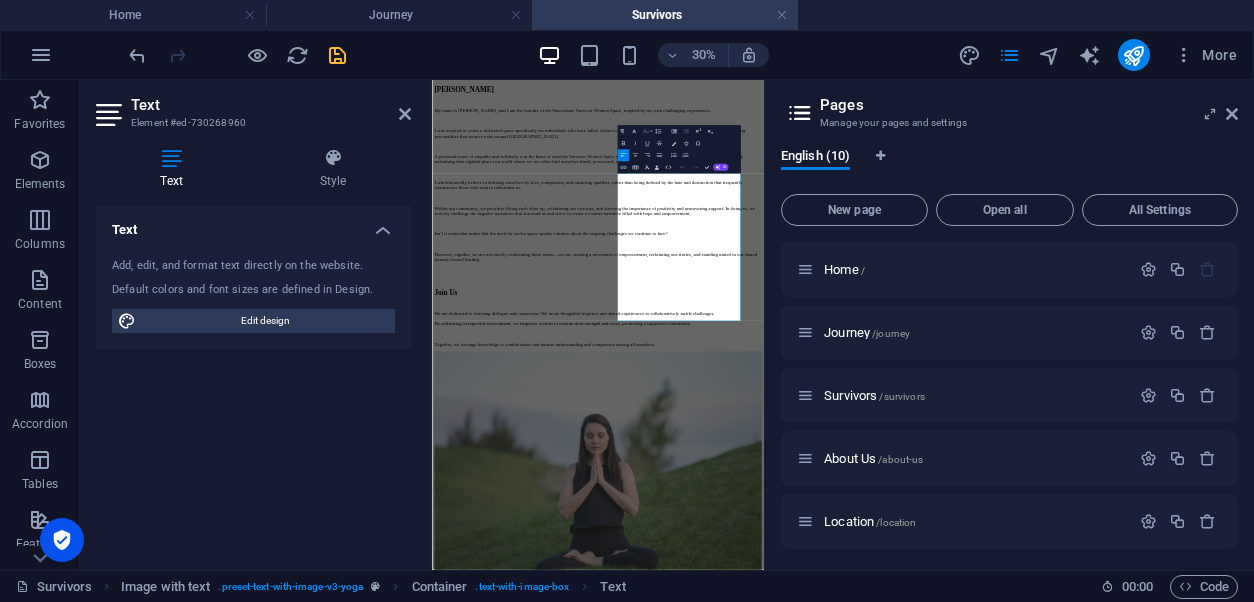 click on "Font Size" at bounding box center [646, 132] 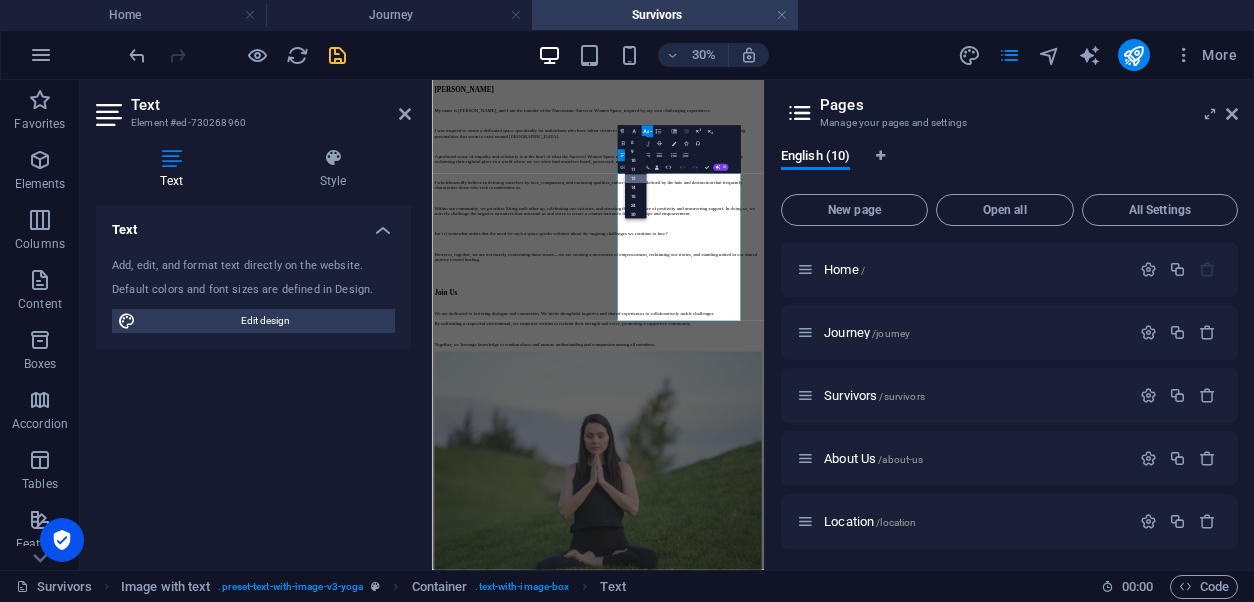 click on "12" at bounding box center [635, 179] 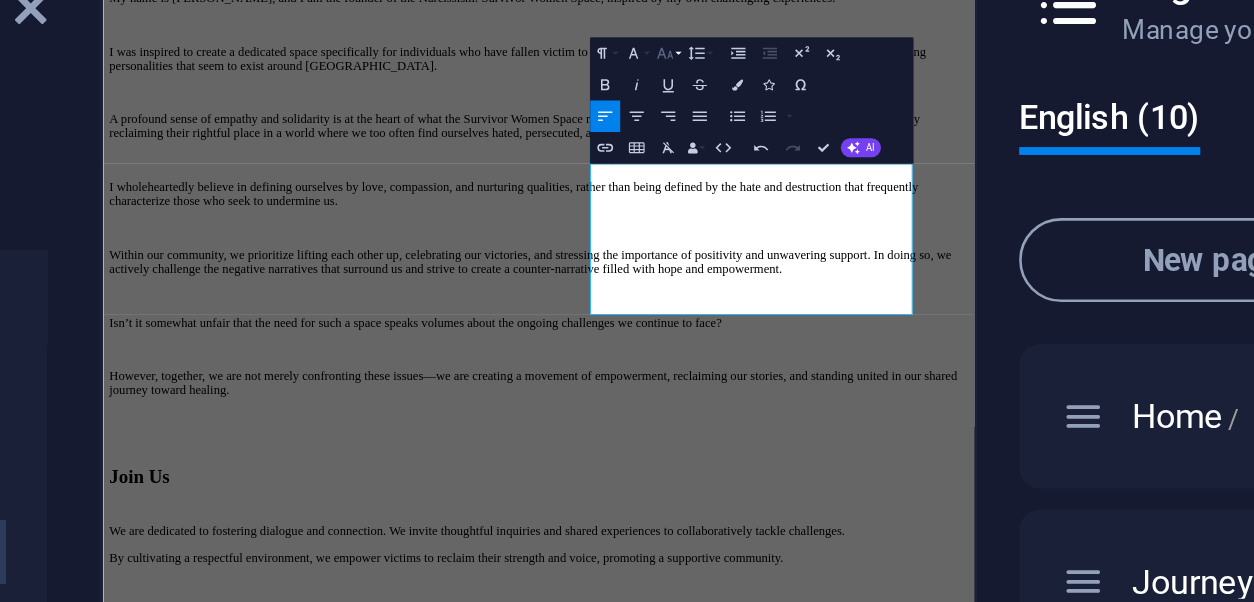 click on "Font Size" at bounding box center (646, 132) 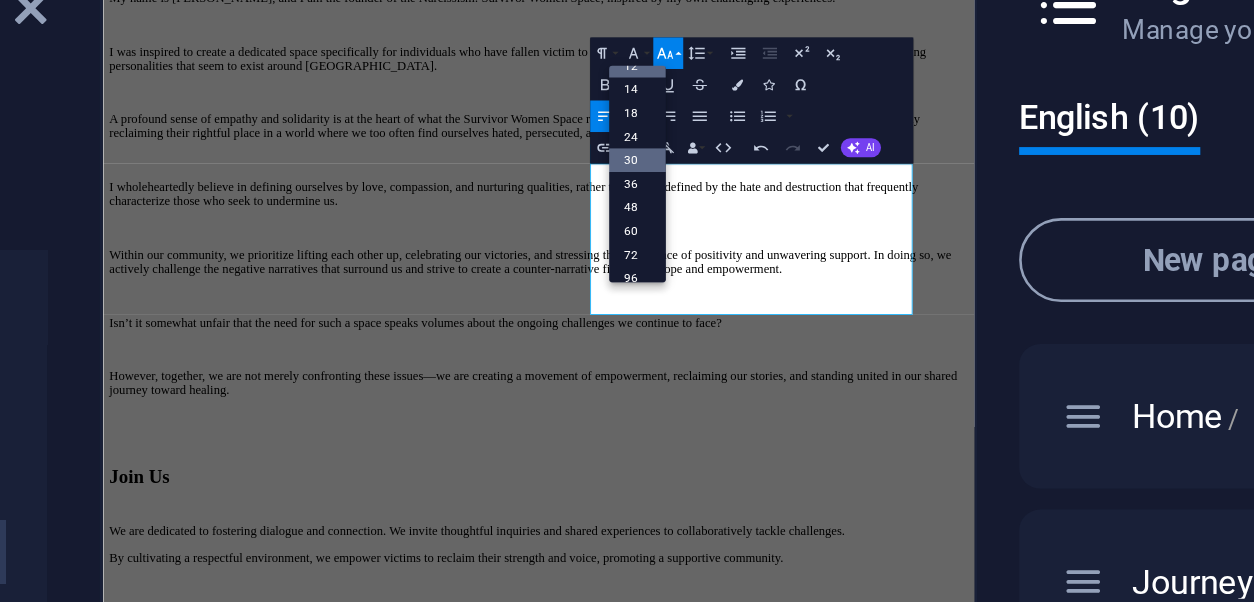 click on "30" at bounding box center (635, 172) 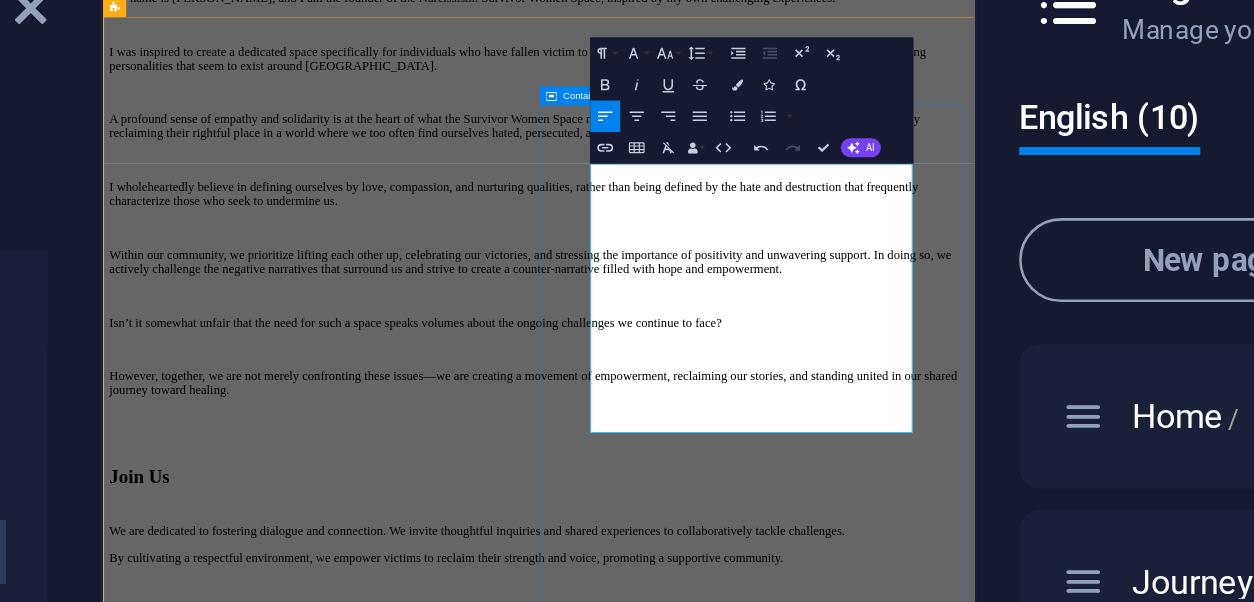 click on "“ The way out is through the door.  Why is it that no one will use this method? ” ― Confucious    I have read and understand the privacy policy. Nicht lesbar? Neu generieren" at bounding box center [655, 3474] 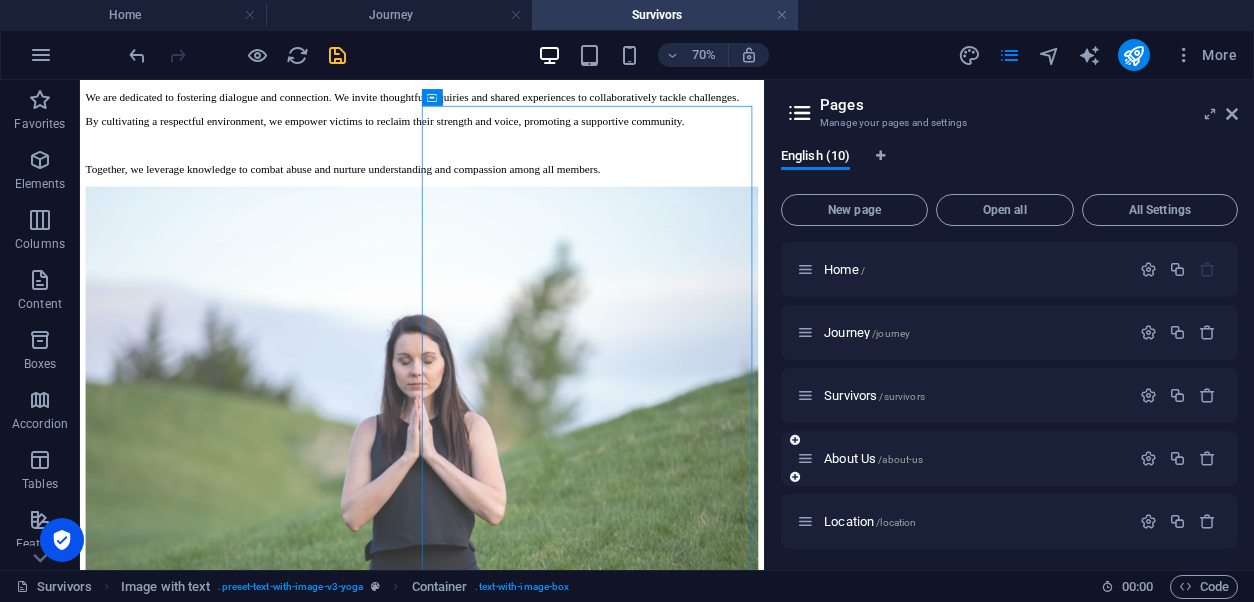 scroll, scrollTop: 3038, scrollLeft: 0, axis: vertical 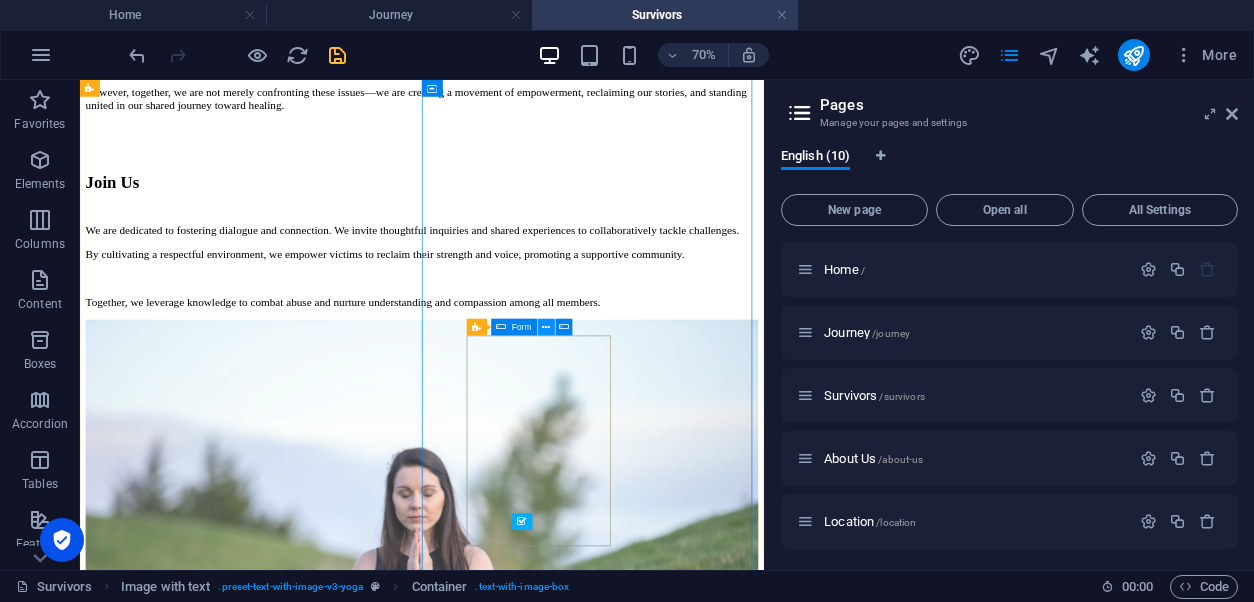 click at bounding box center [547, 327] 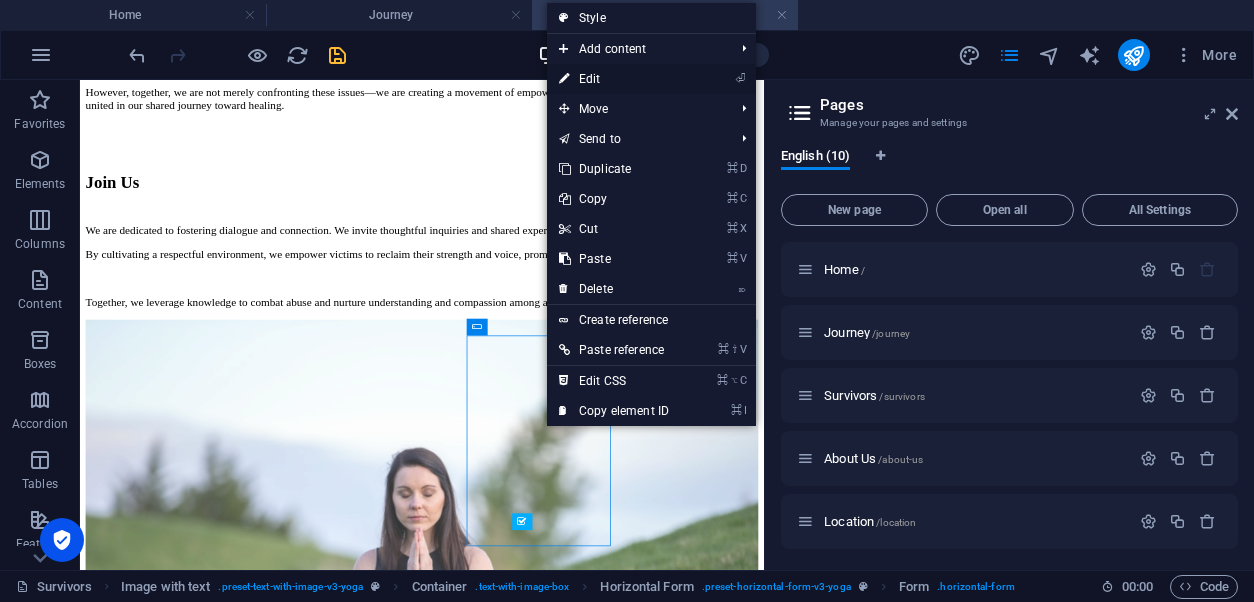 click on "⏎  Edit" at bounding box center [614, 79] 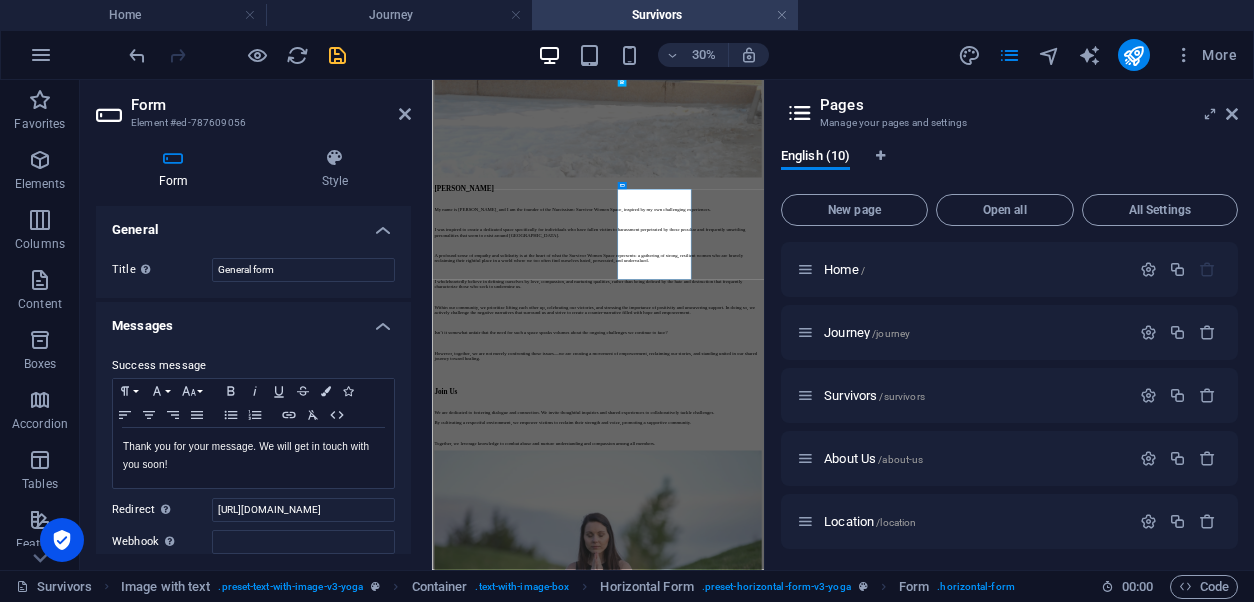 scroll, scrollTop: 3658, scrollLeft: 0, axis: vertical 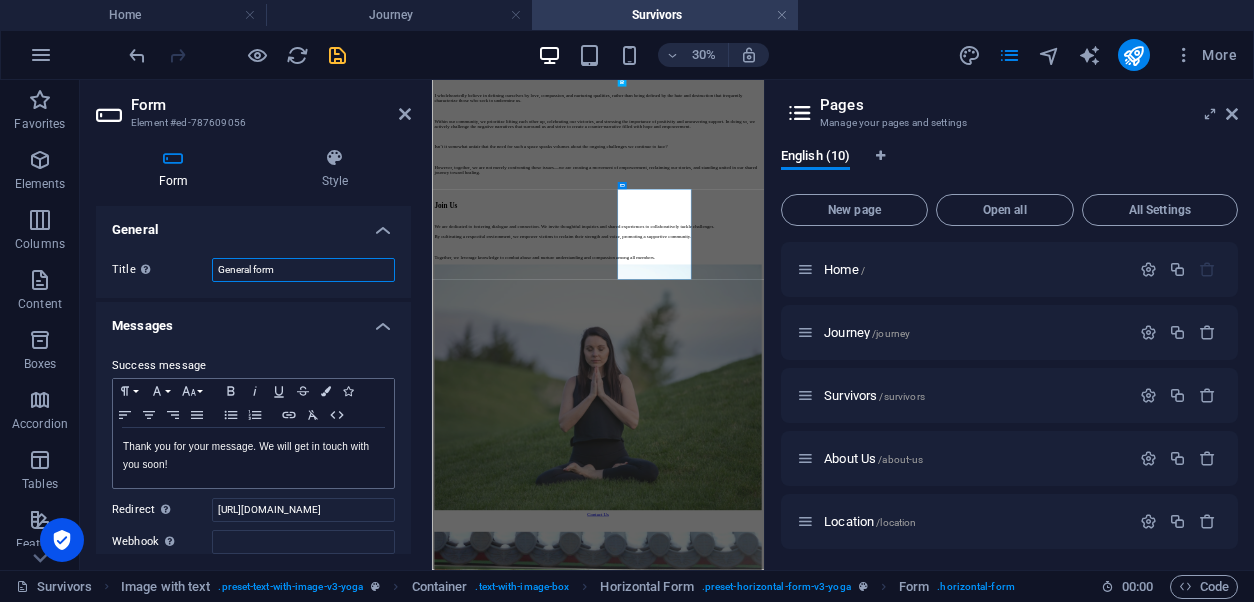 click on "General form" at bounding box center (303, 270) 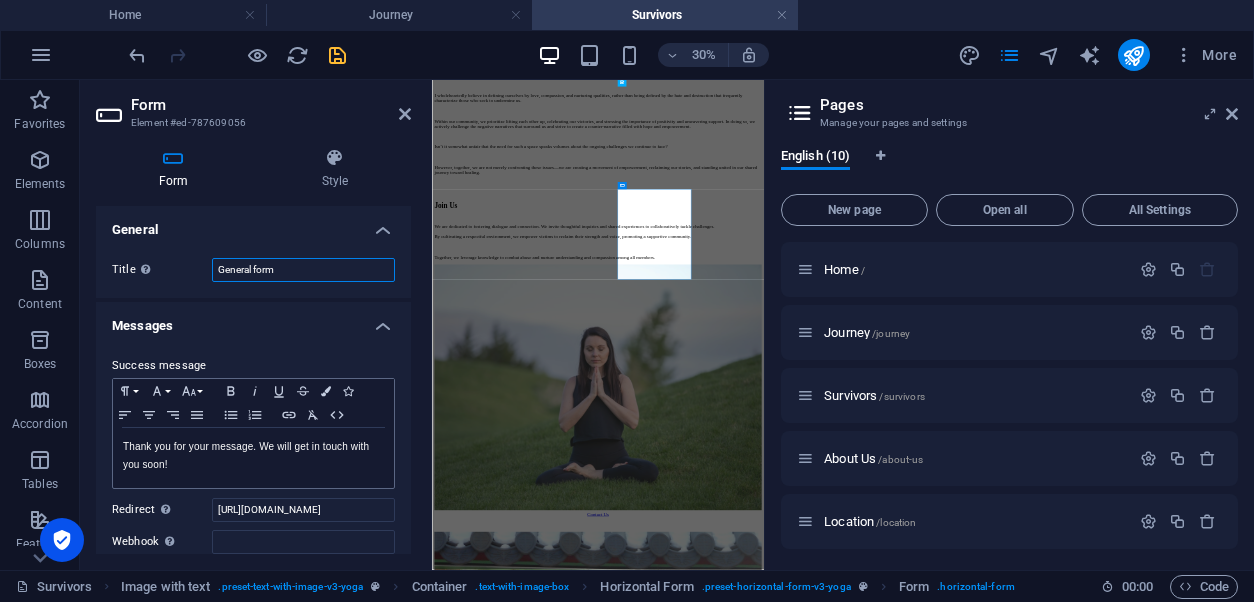 scroll, scrollTop: 78, scrollLeft: 0, axis: vertical 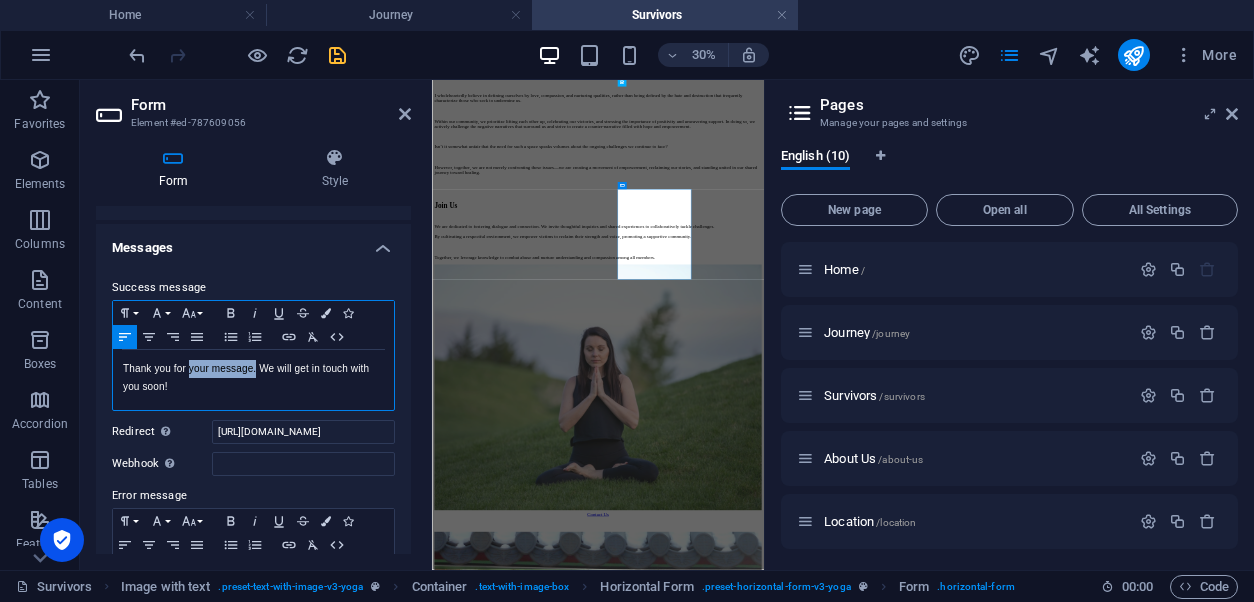 drag, startPoint x: 255, startPoint y: 373, endPoint x: 191, endPoint y: 371, distance: 64.03124 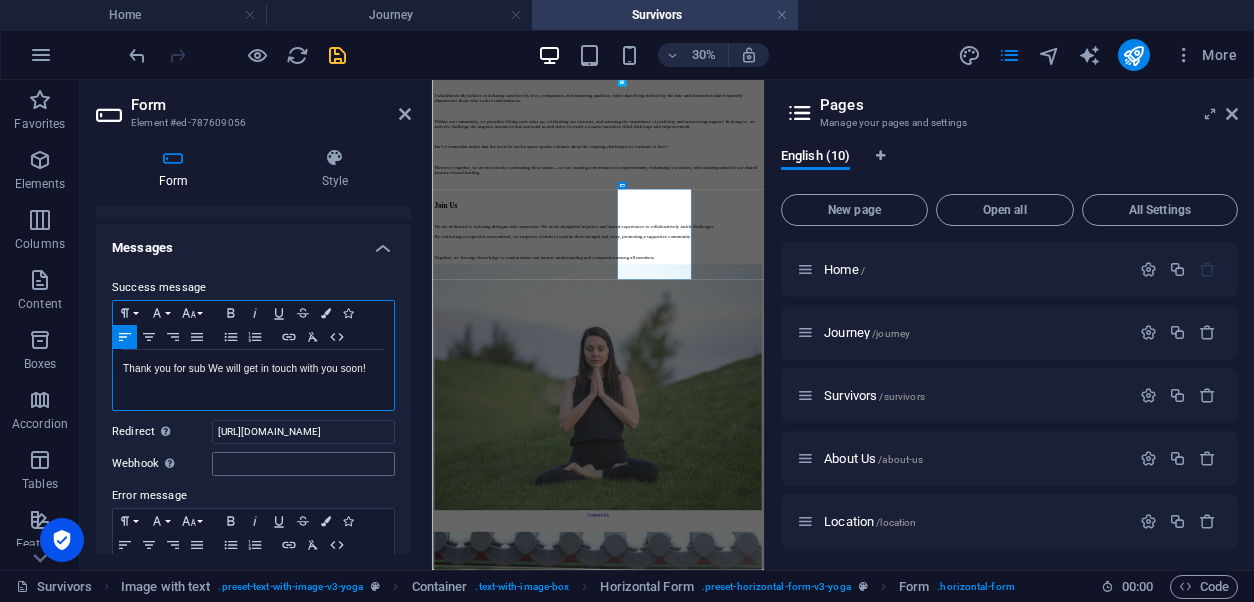 type 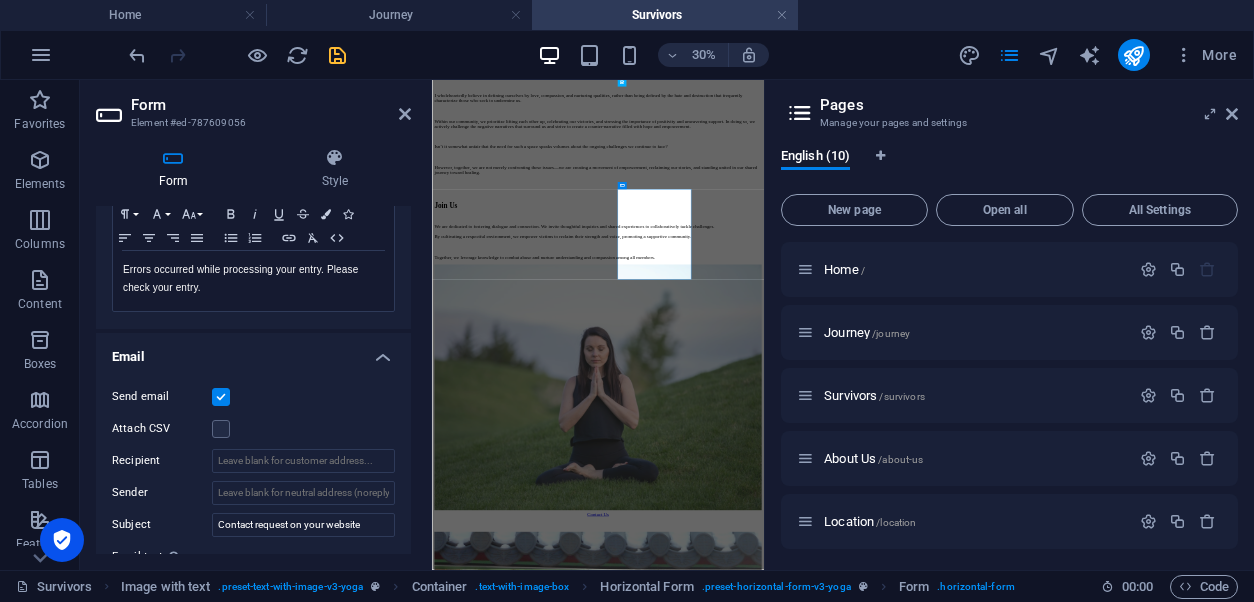 scroll, scrollTop: 386, scrollLeft: 0, axis: vertical 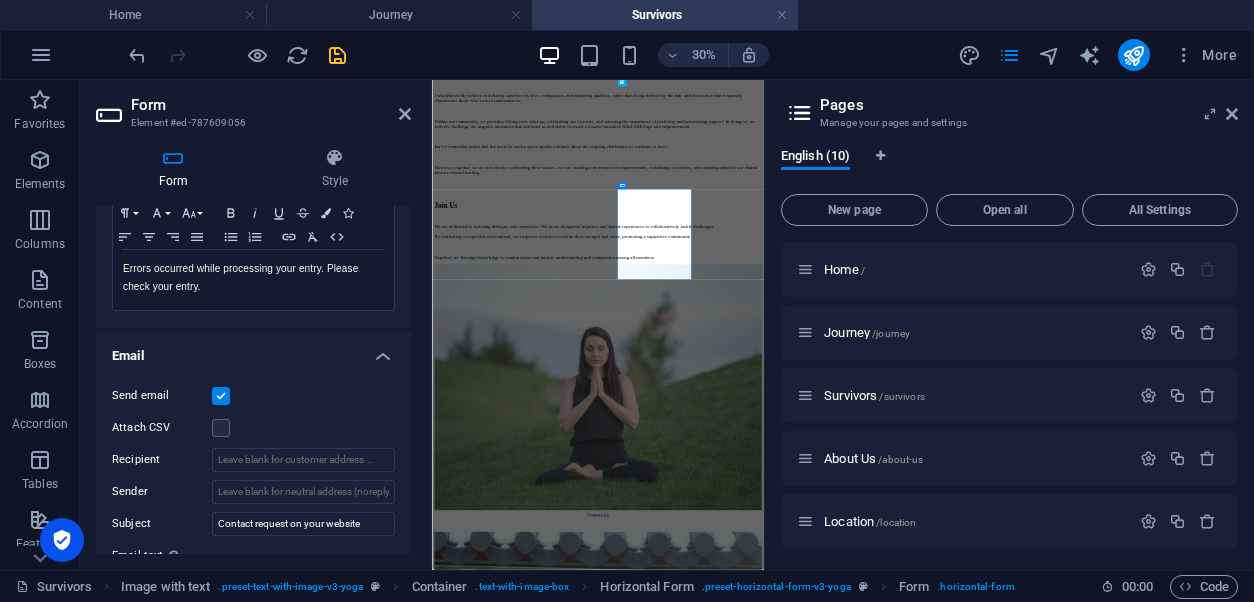 click at bounding box center (221, 396) 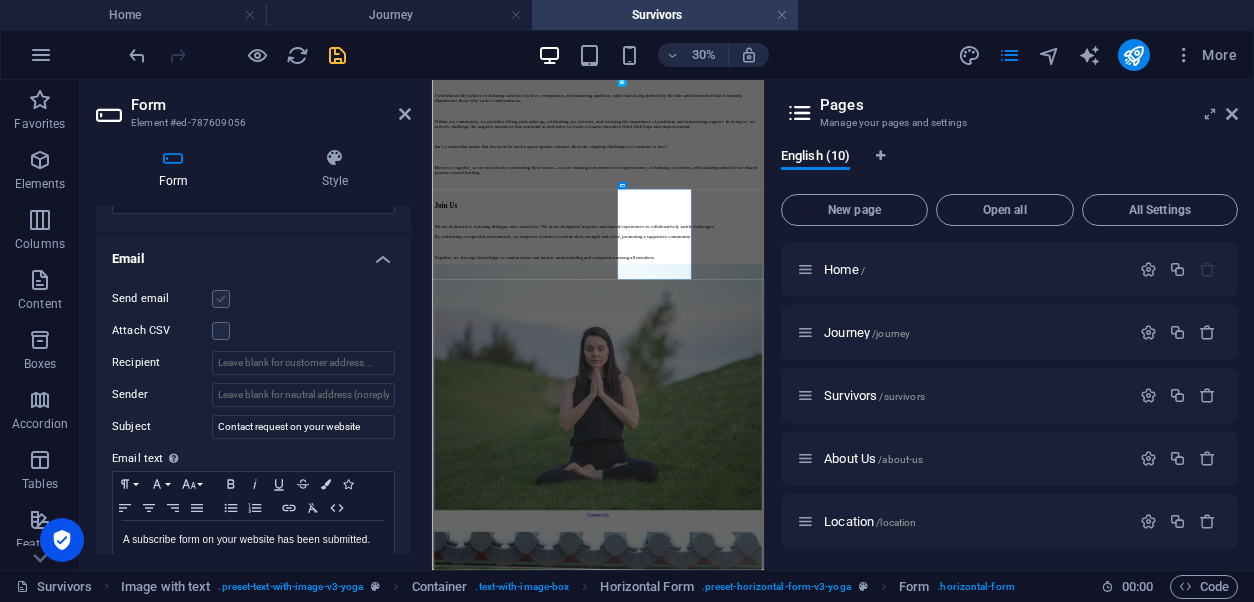 scroll, scrollTop: 375, scrollLeft: 0, axis: vertical 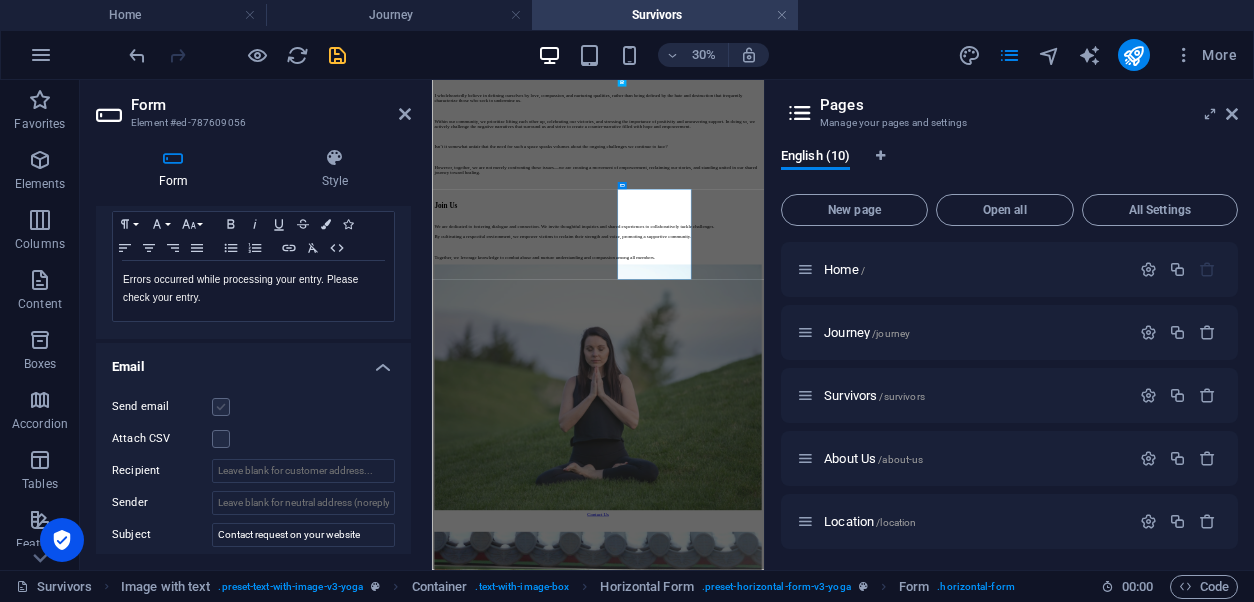 click at bounding box center [221, 407] 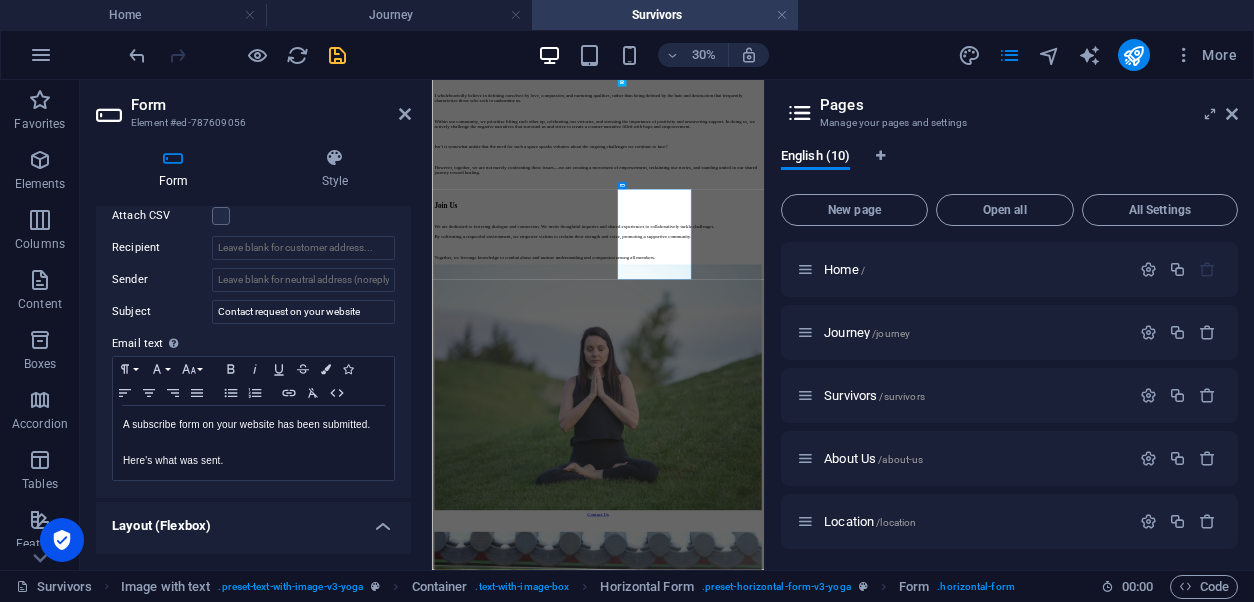 scroll, scrollTop: 619, scrollLeft: 0, axis: vertical 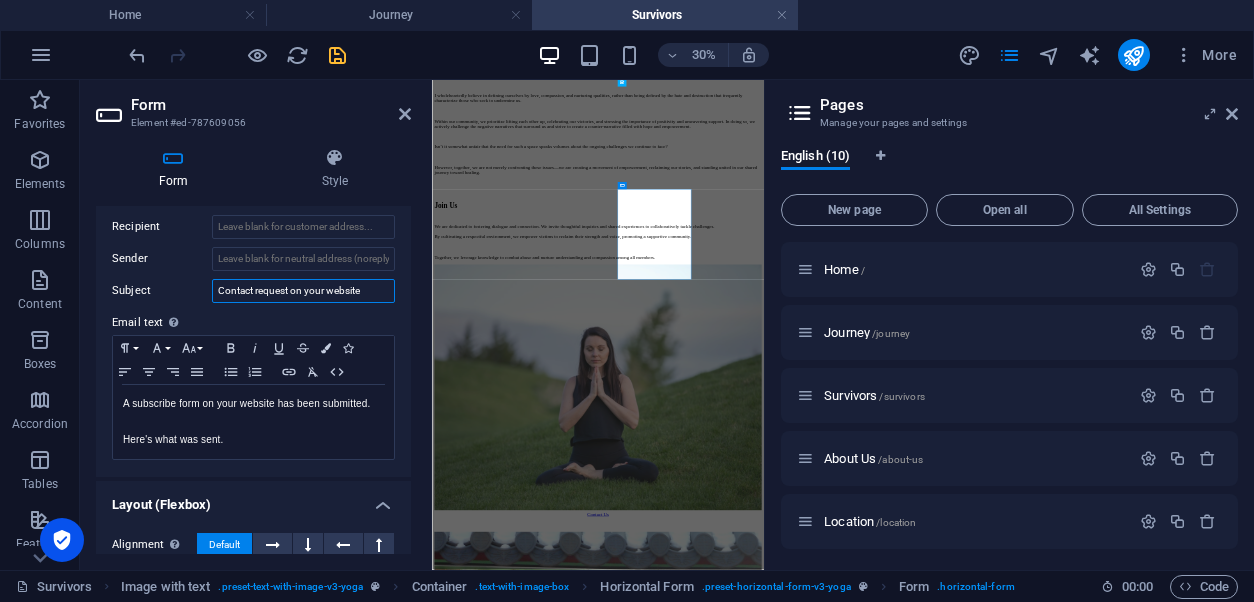 drag, startPoint x: 367, startPoint y: 292, endPoint x: 217, endPoint y: 290, distance: 150.01334 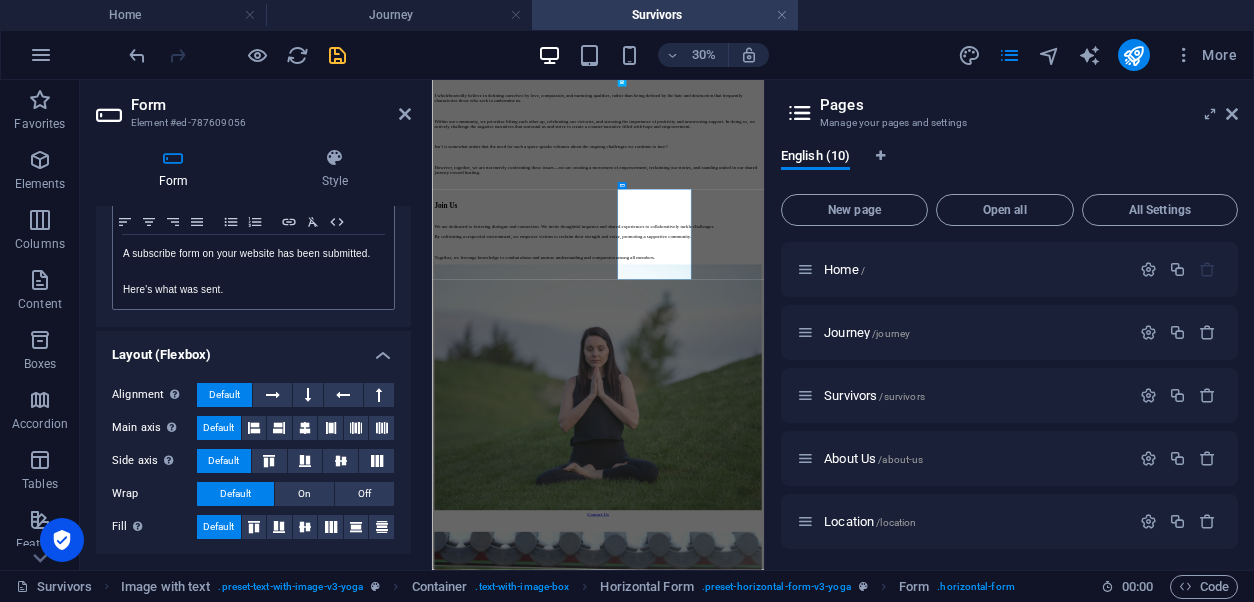 scroll, scrollTop: 771, scrollLeft: 0, axis: vertical 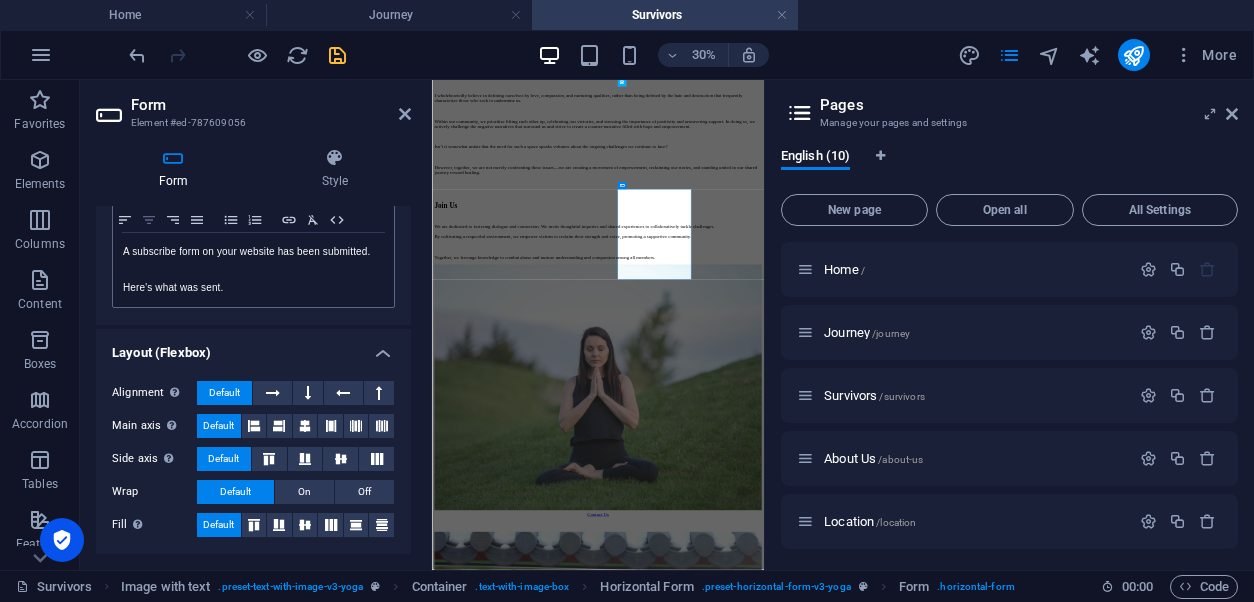 type on "Survivor Women Subscriber" 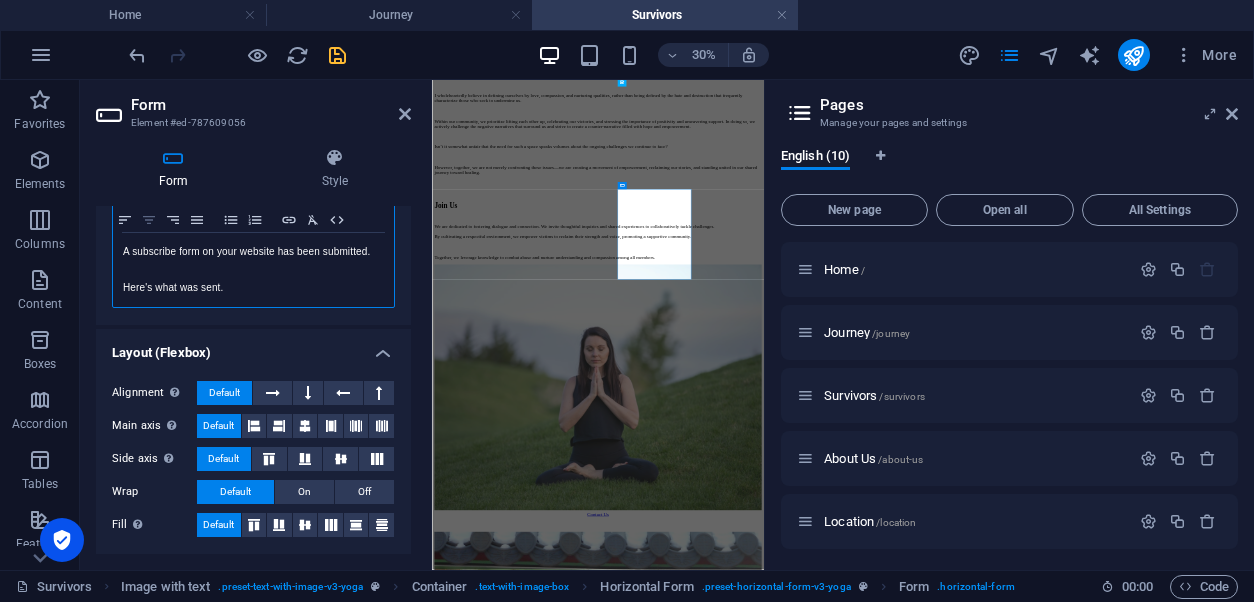 click 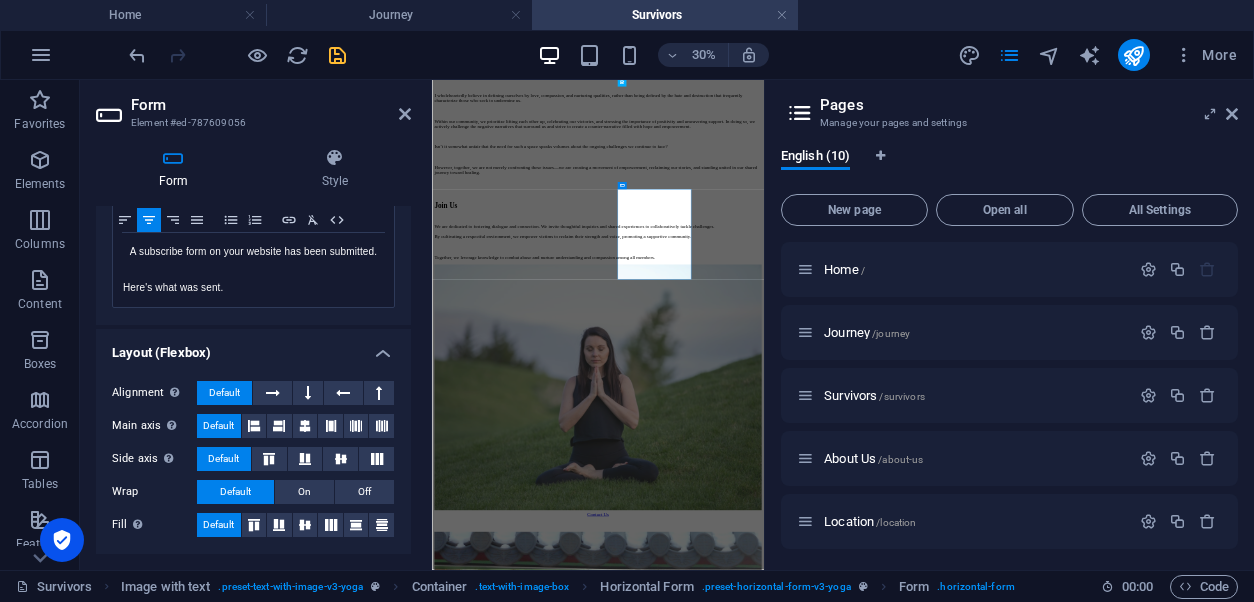 click on "Recipient" at bounding box center [162, 75] 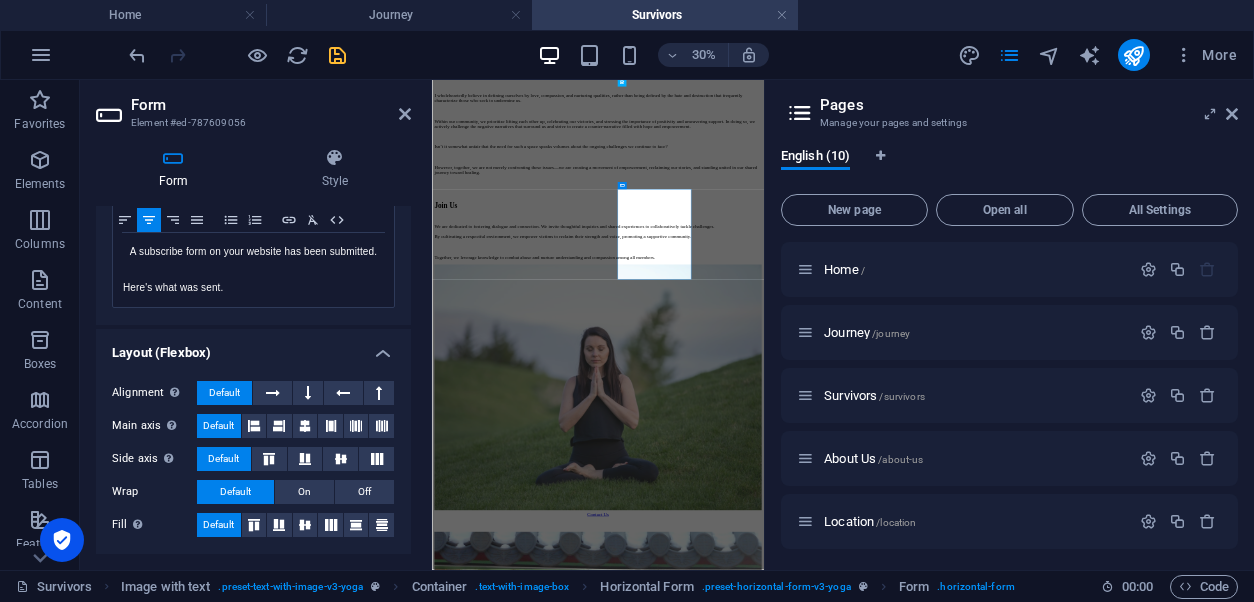 click on "Recipient" at bounding box center [303, 75] 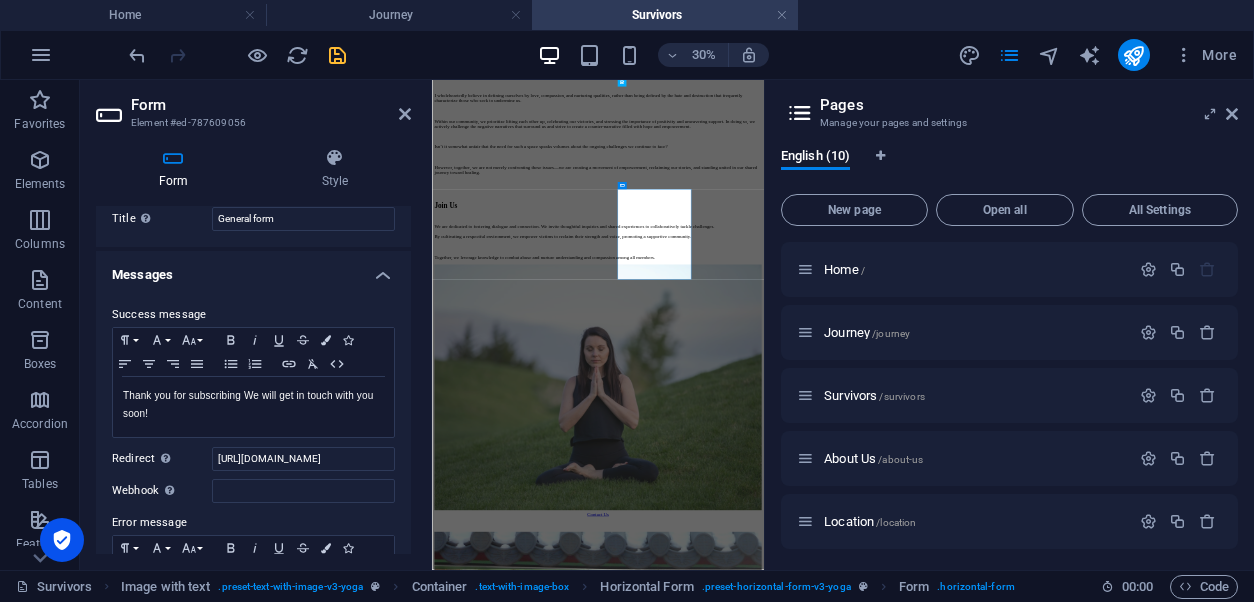 scroll, scrollTop: 0, scrollLeft: 0, axis: both 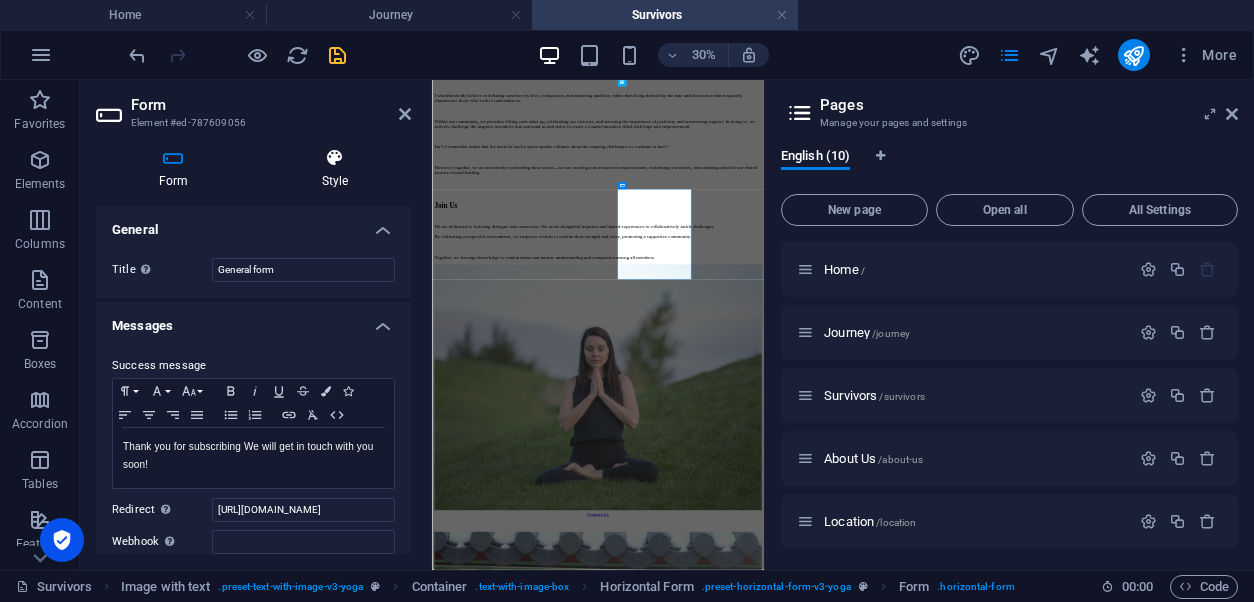 click at bounding box center (335, 158) 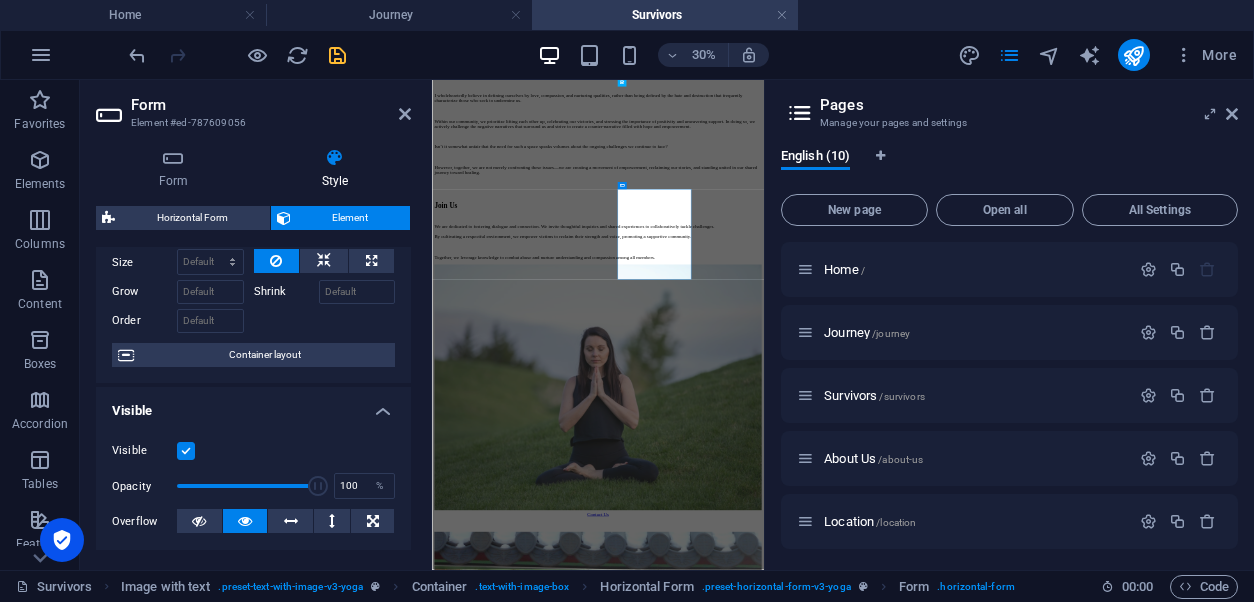 scroll, scrollTop: 0, scrollLeft: 0, axis: both 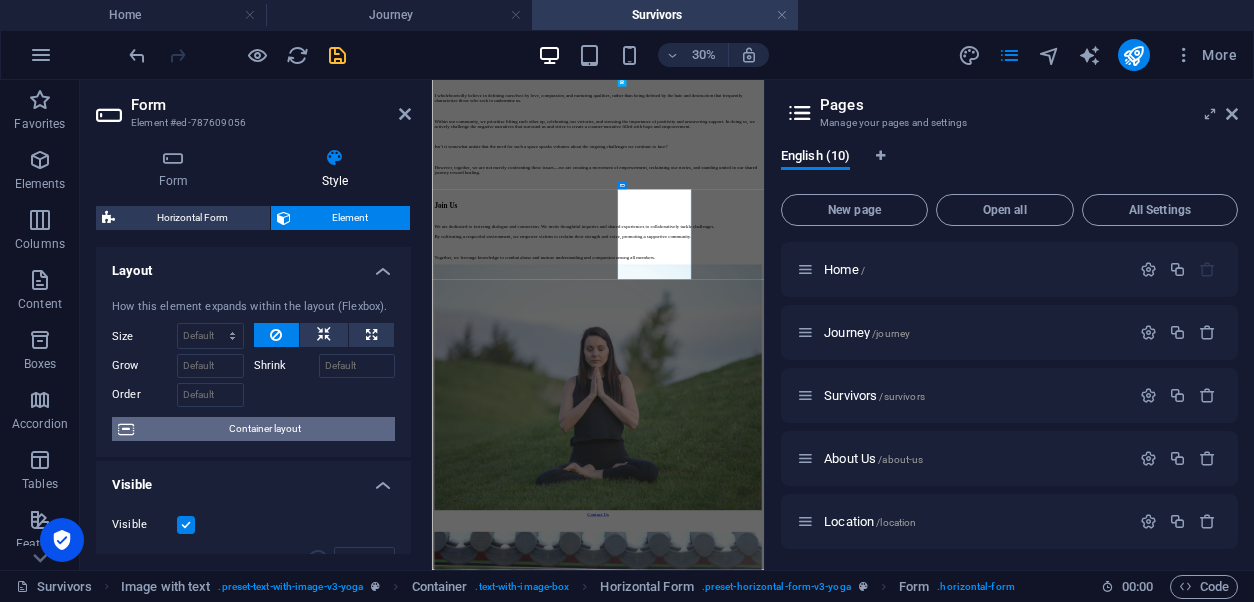 click on "Container layout" at bounding box center (264, 429) 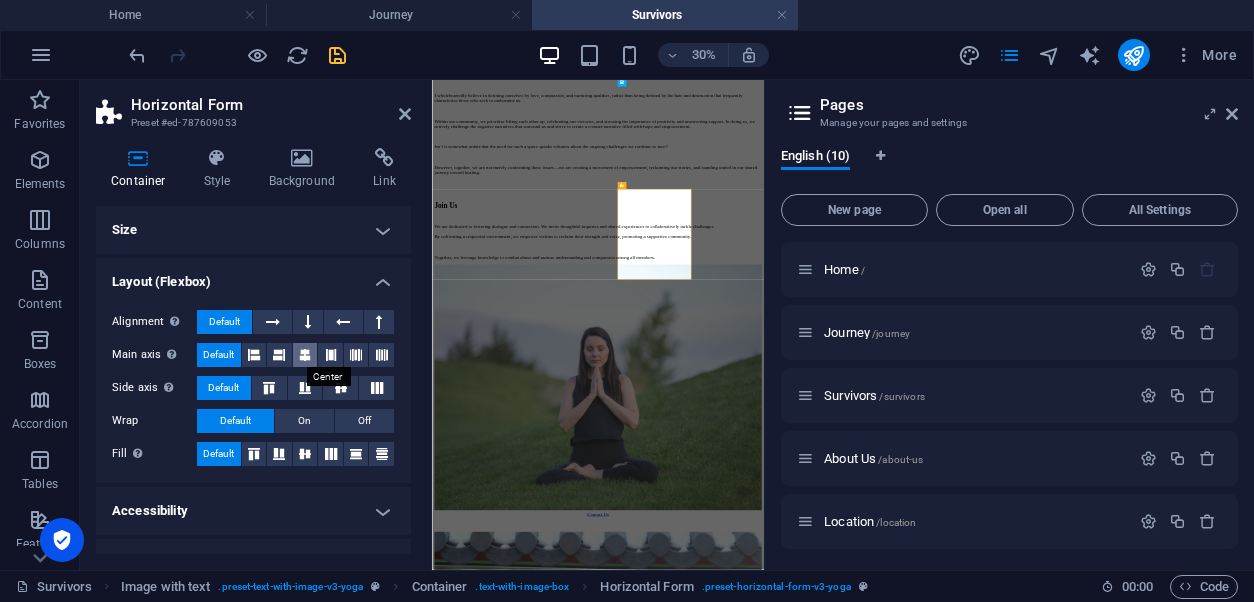 scroll, scrollTop: 33, scrollLeft: 0, axis: vertical 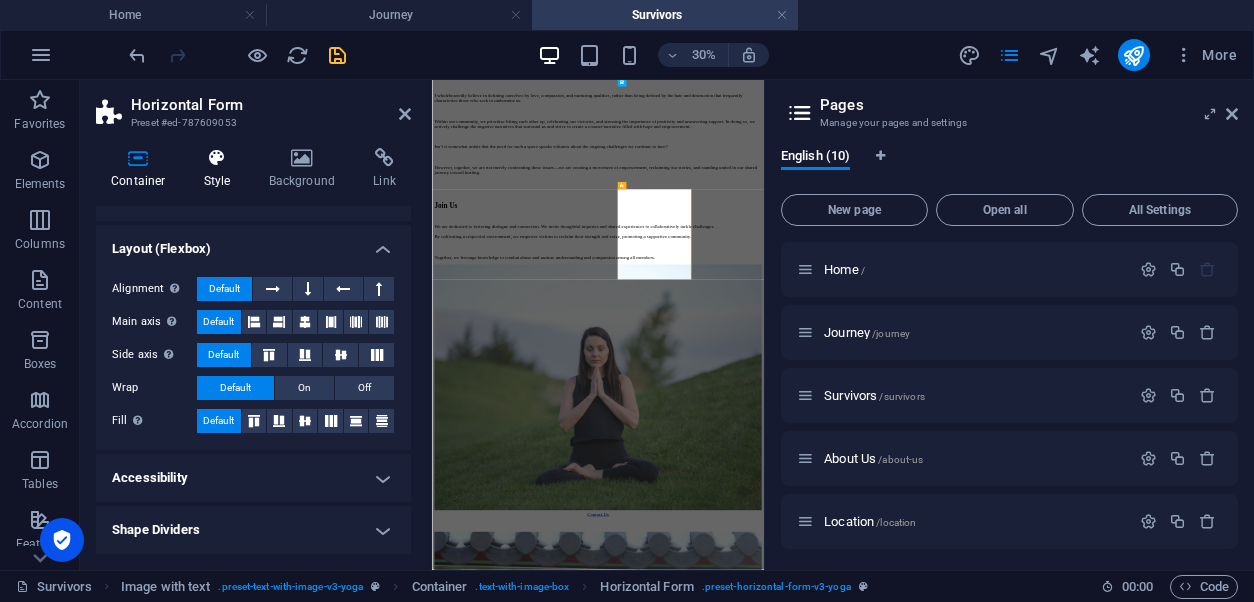 click on "Style" at bounding box center (221, 169) 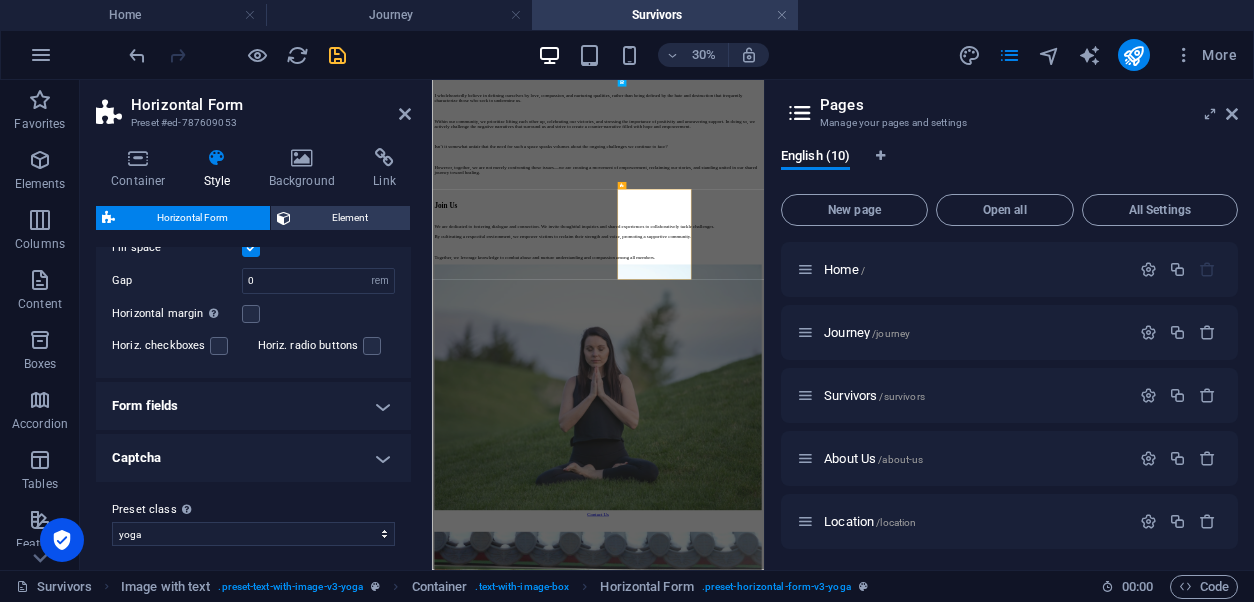 scroll, scrollTop: 108, scrollLeft: 0, axis: vertical 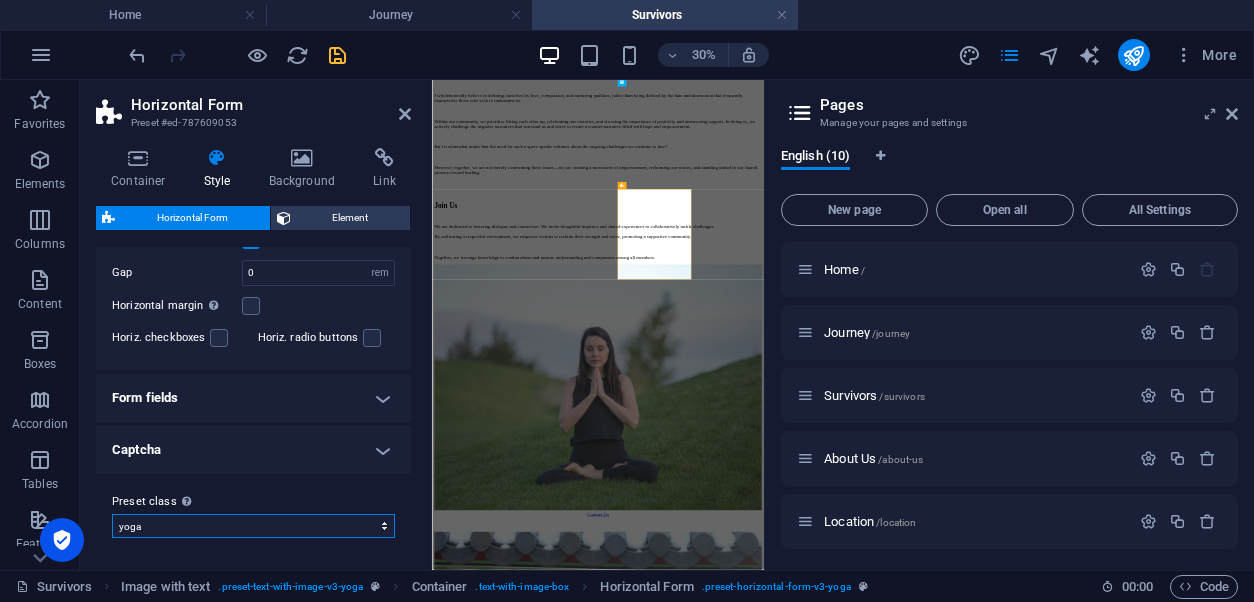 click on "yoga Add preset class" at bounding box center [253, 526] 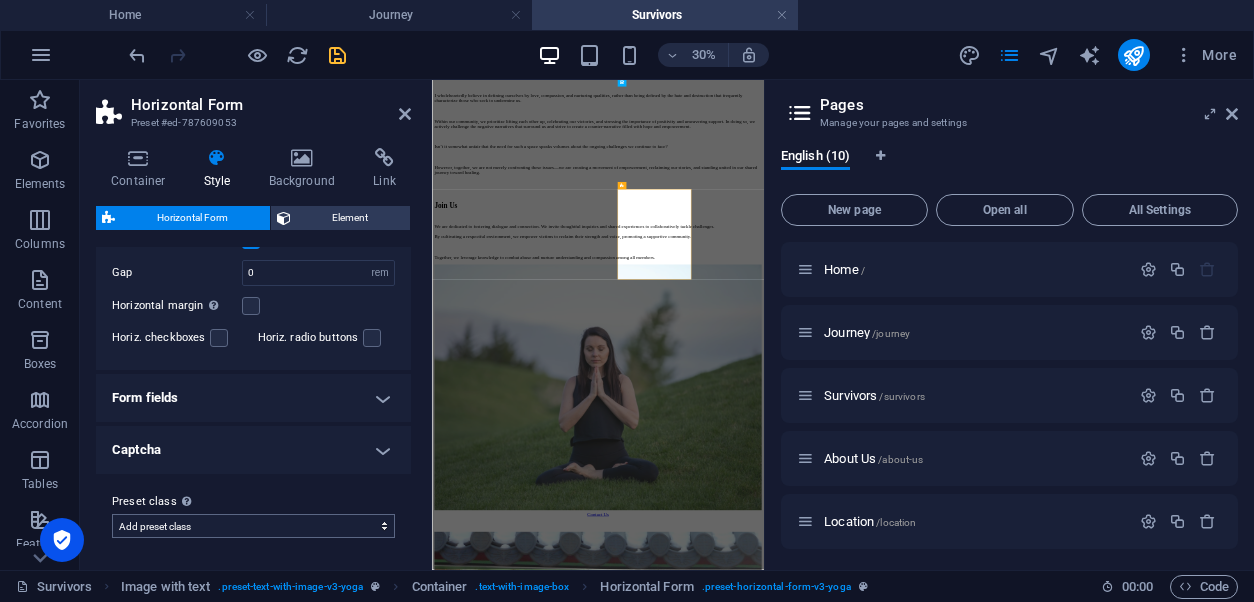 select on "preset-horizontal-form-v3-yoga" 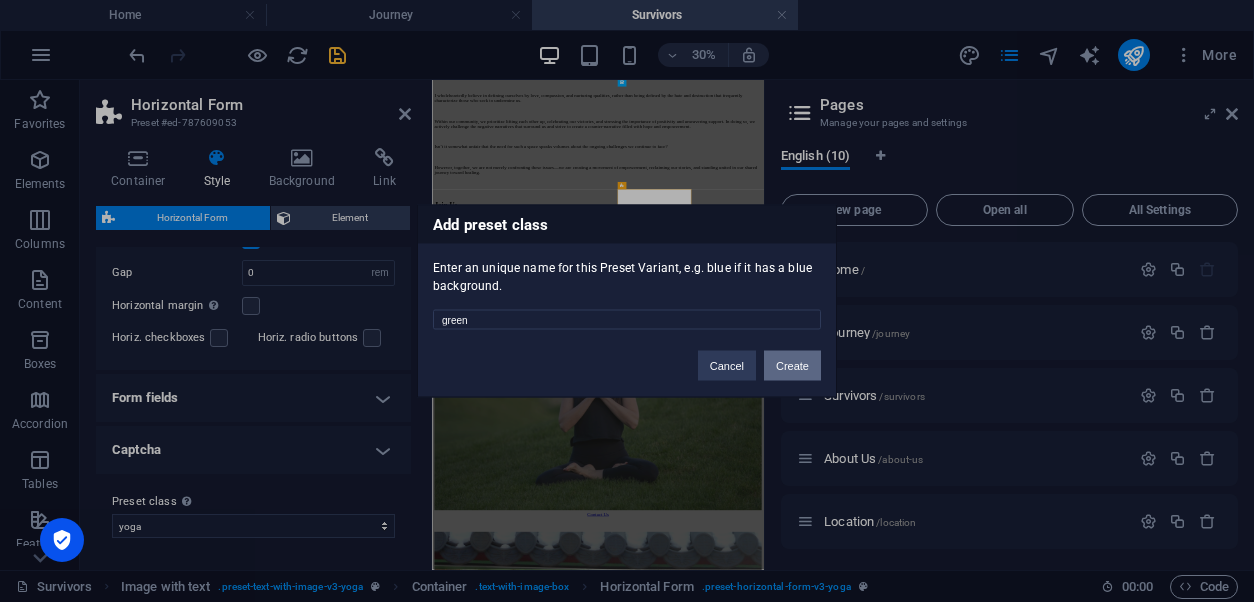 type on "green" 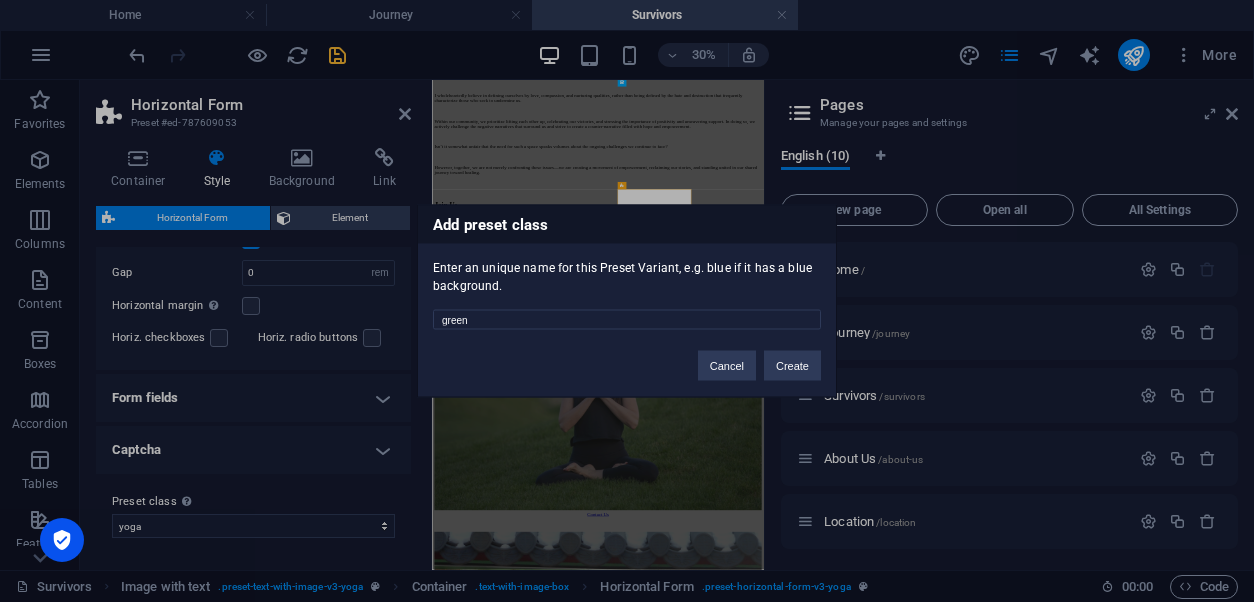click at bounding box center (985, 2361) 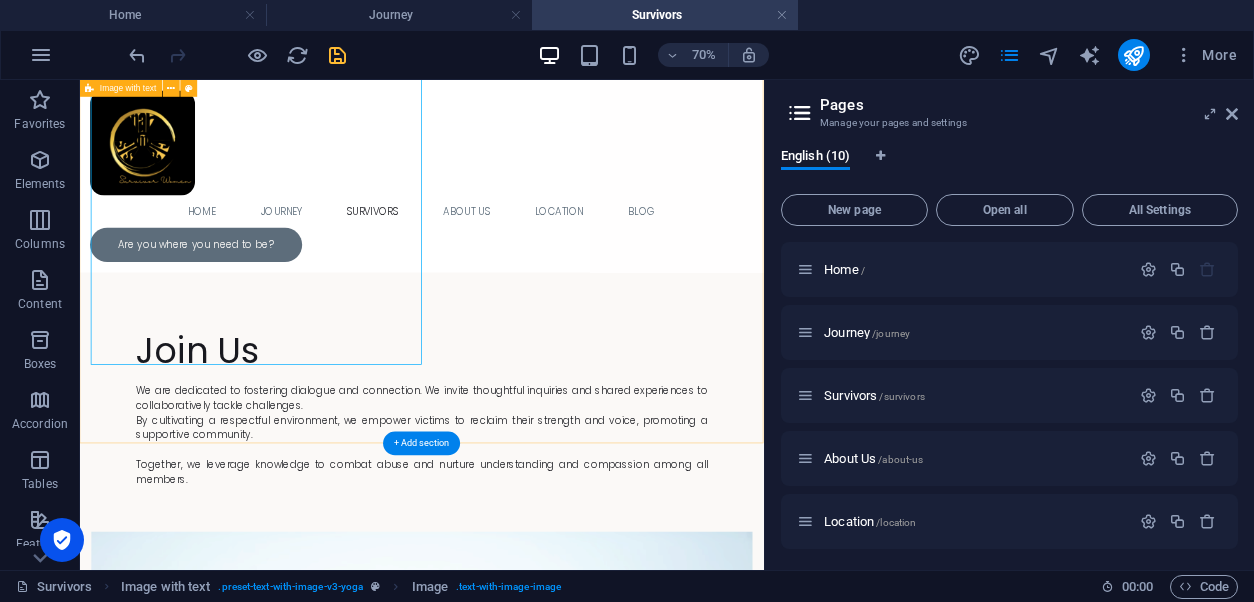 scroll, scrollTop: 3361, scrollLeft: 0, axis: vertical 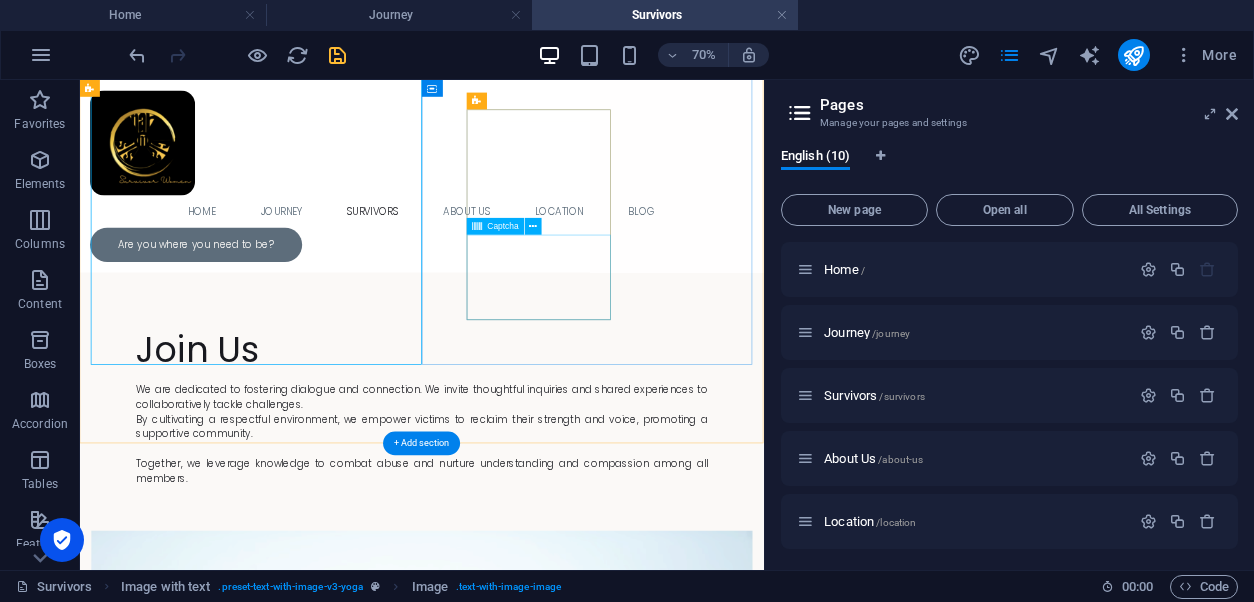 click on "Nicht lesbar? Neu generieren" 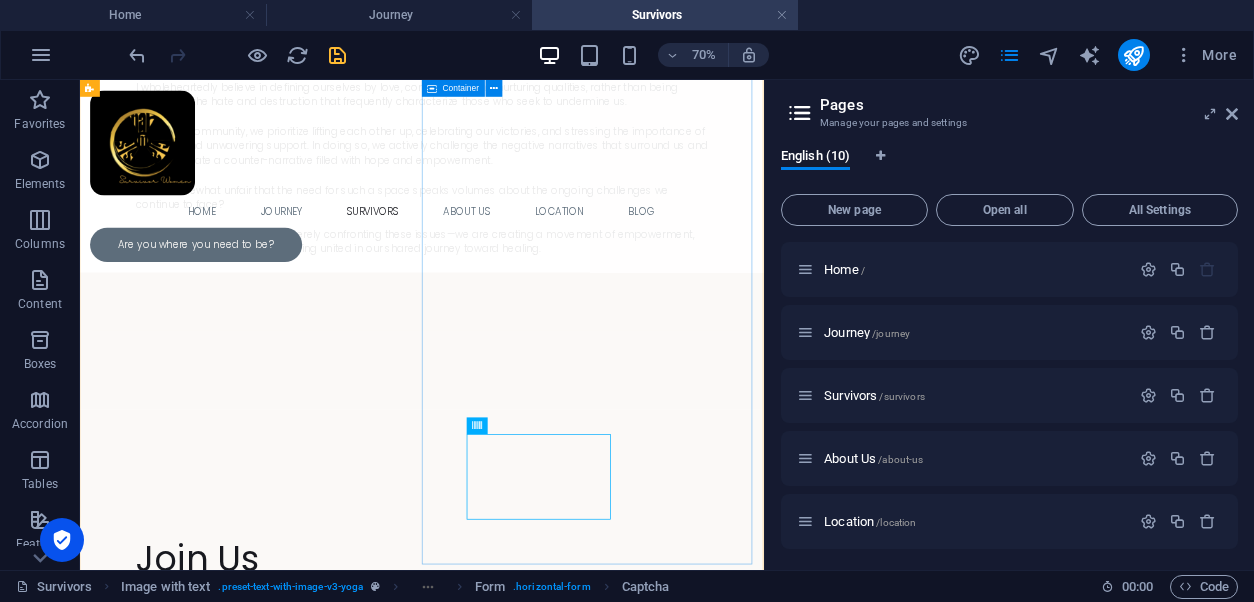 scroll, scrollTop: 3033, scrollLeft: 0, axis: vertical 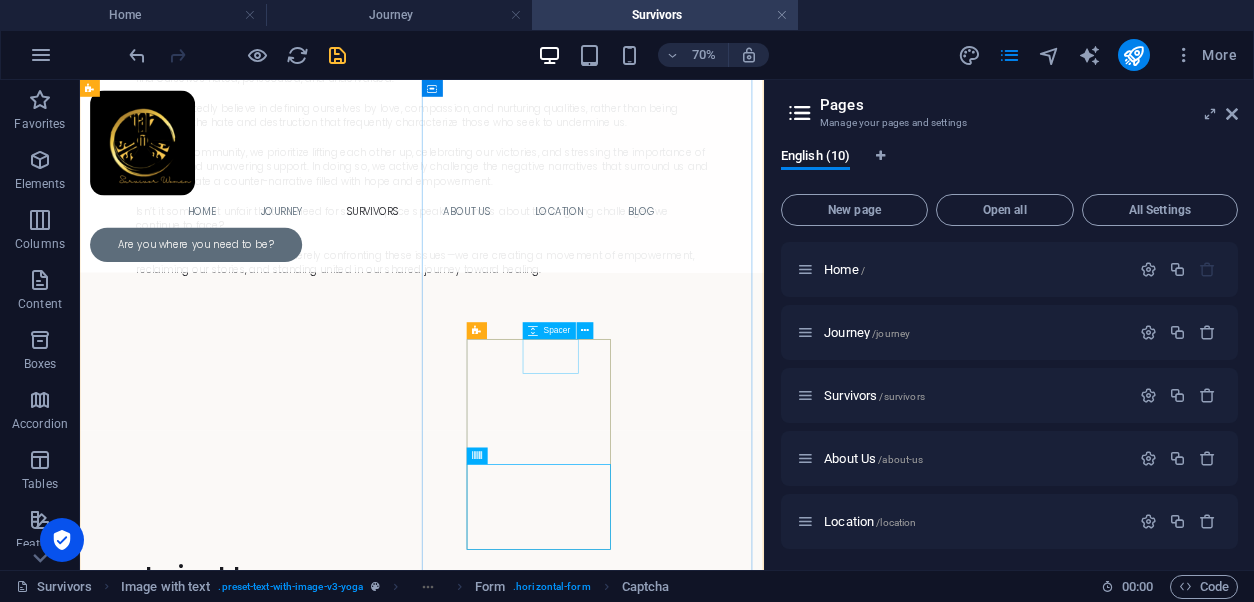 click on "Spacer" at bounding box center (557, 330) 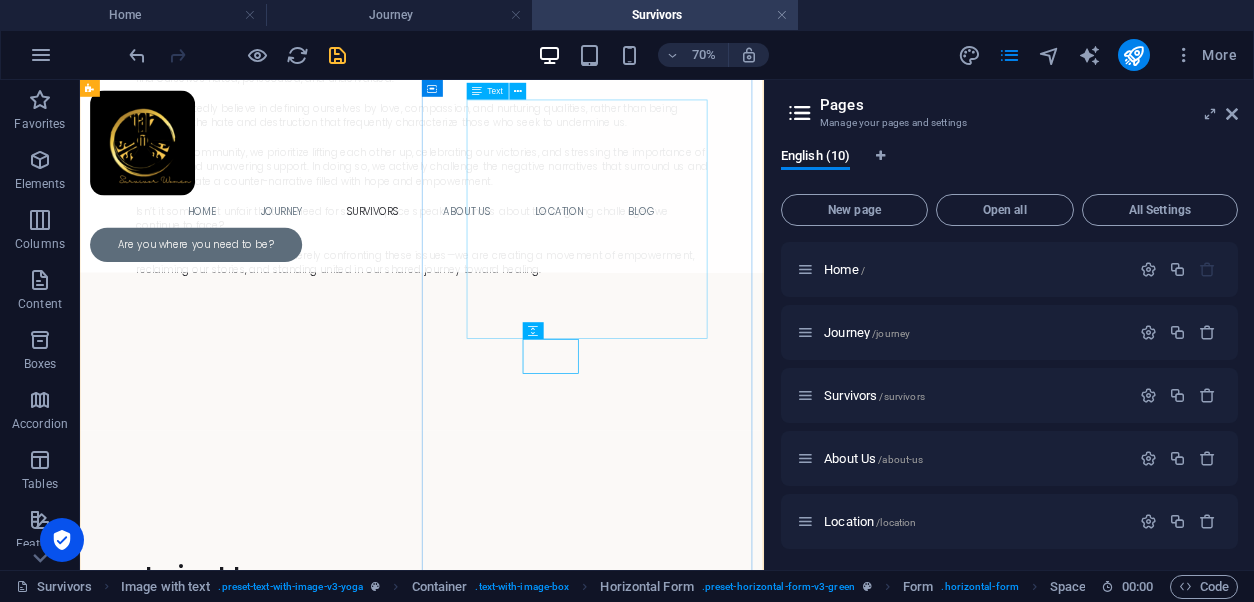 click on "“ The way out is through the door.  Why is it that no one will use this method? ” ― Confucious" at bounding box center [568, 3592] 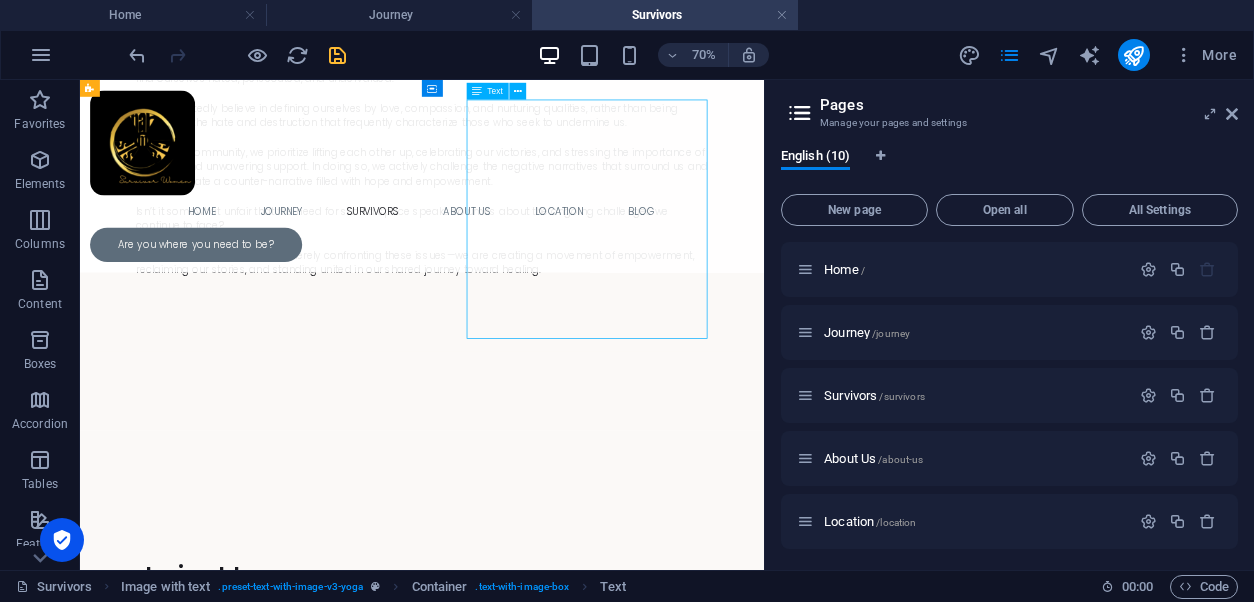 click on "“ The way out is through the door.  Why is it that no one will use this method? ” ― Confucious" at bounding box center (568, 3592) 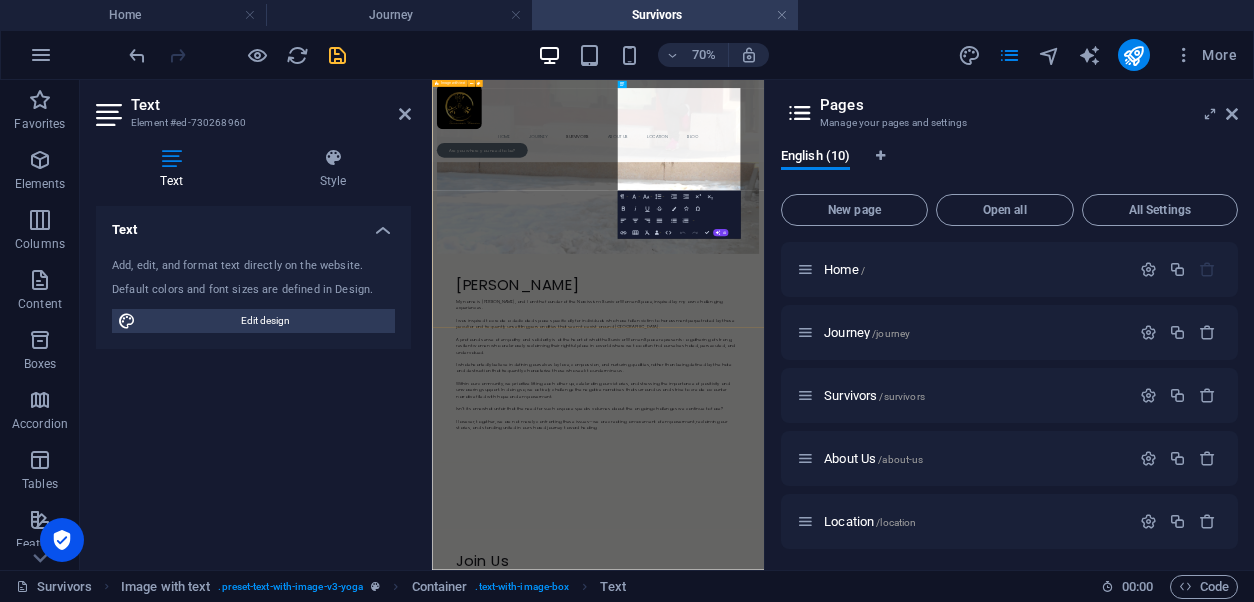 scroll, scrollTop: 3653, scrollLeft: 0, axis: vertical 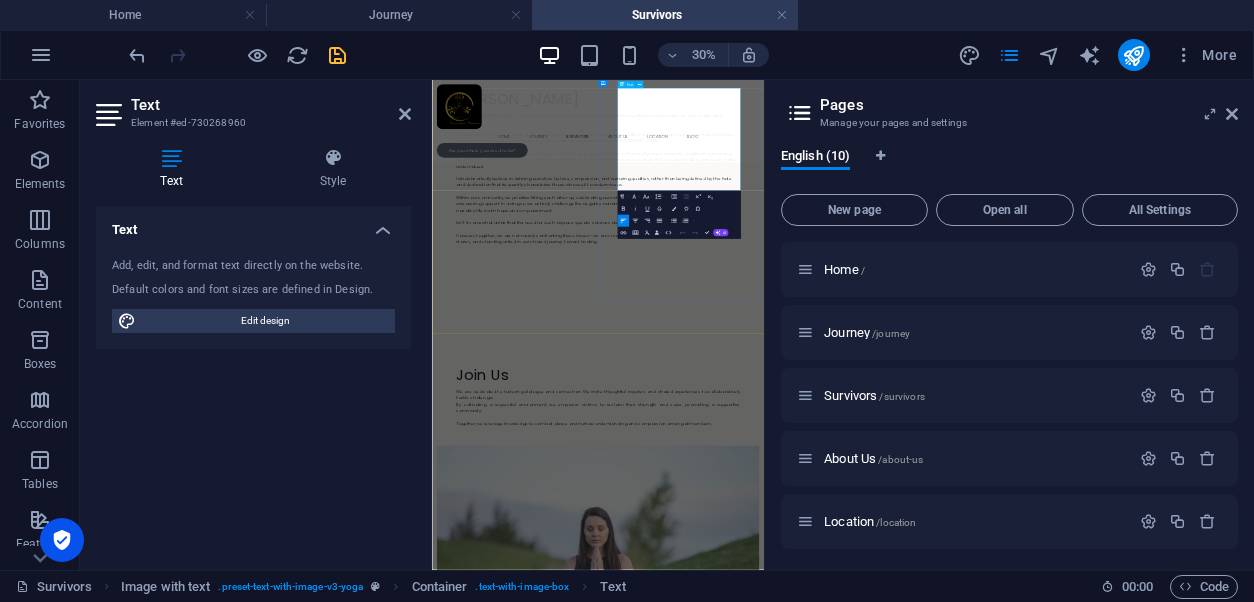 click at bounding box center [985, 4184] 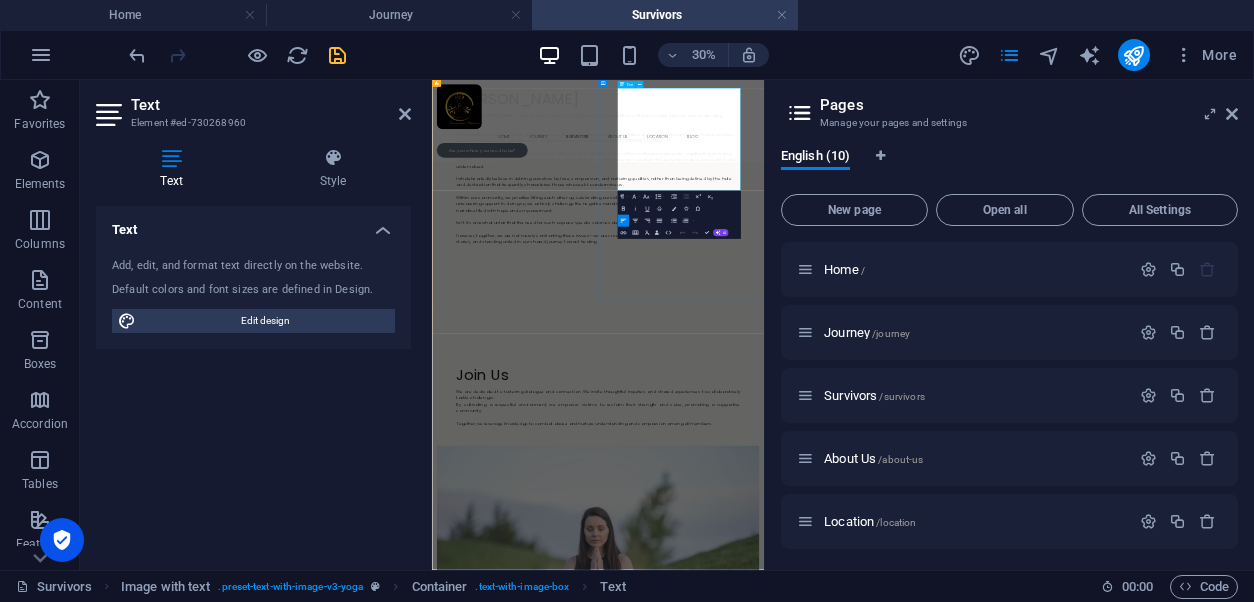 click at bounding box center [985, 4184] 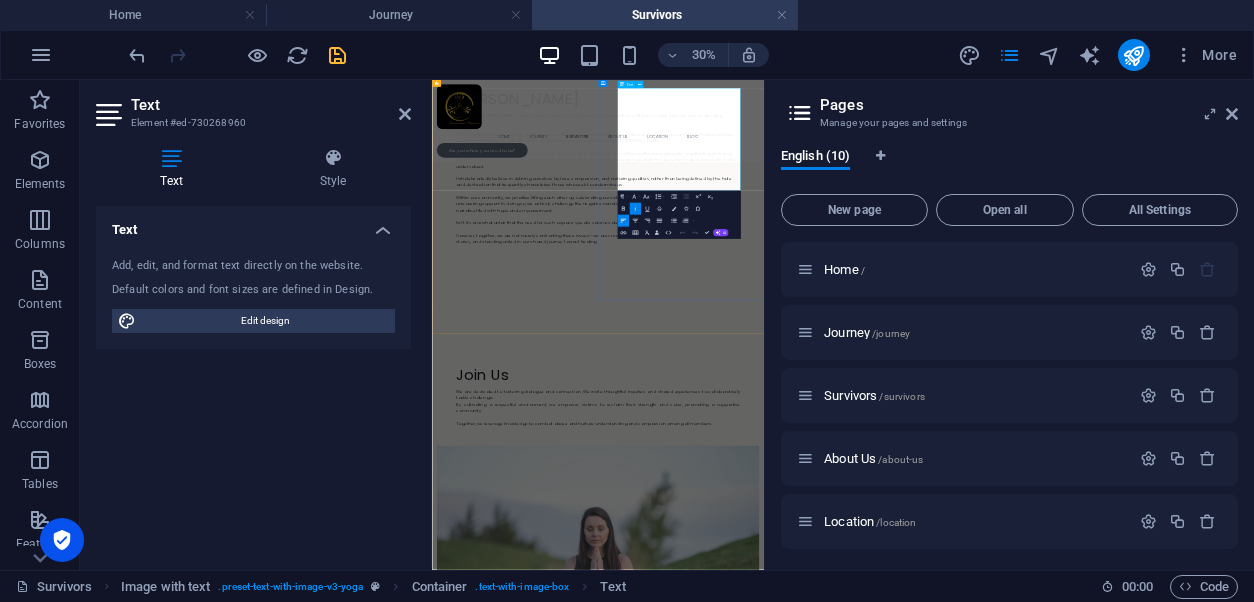 click on "― [DEMOGRAPHIC_DATA]" at bounding box center [598, 4205] 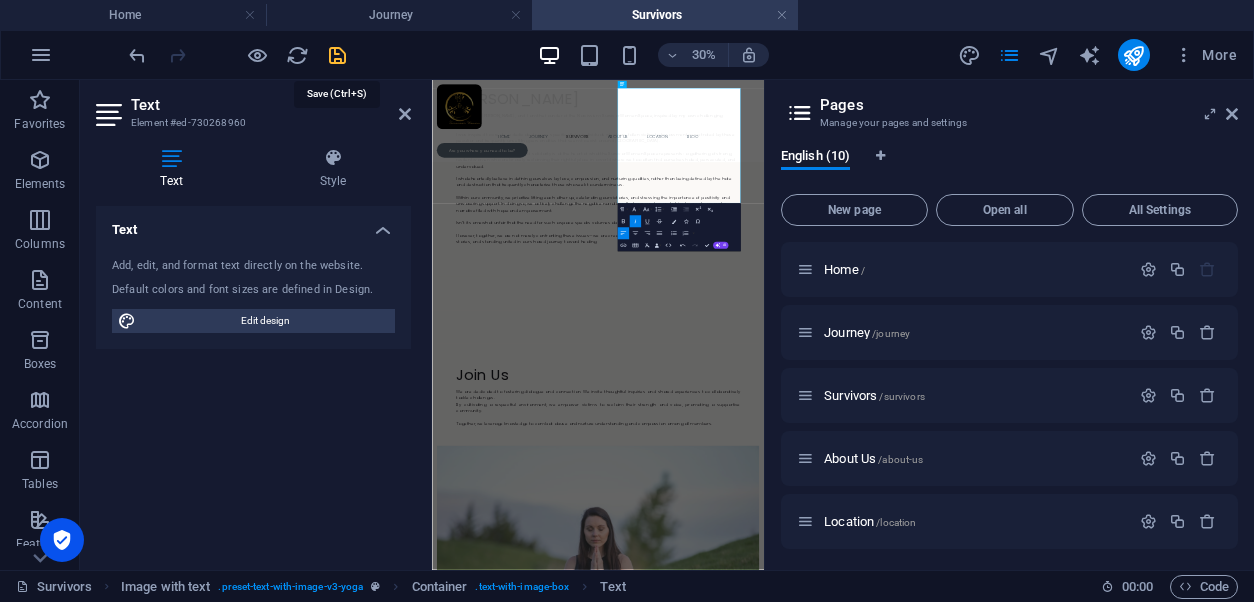click at bounding box center (337, 55) 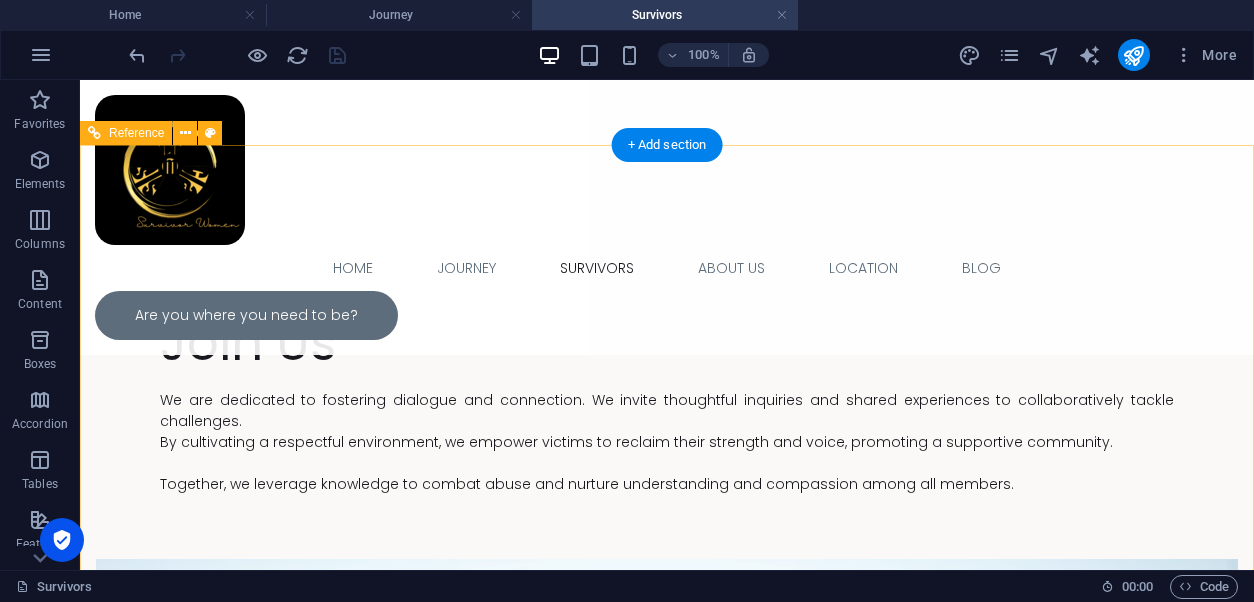 scroll, scrollTop: 3496, scrollLeft: 0, axis: vertical 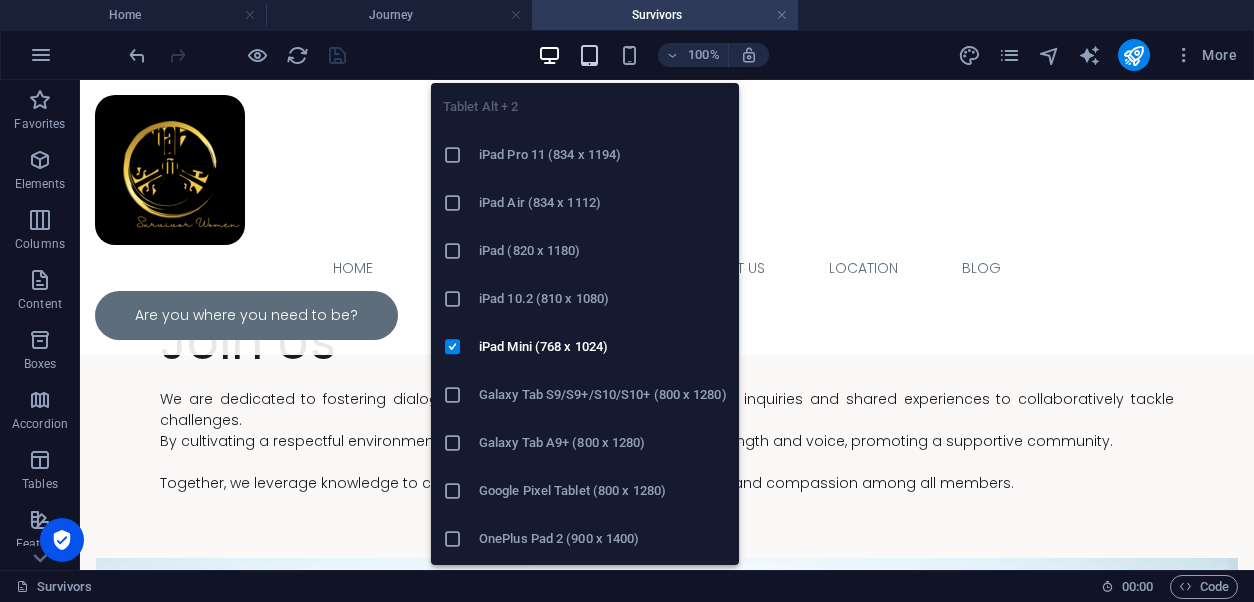 click at bounding box center [589, 55] 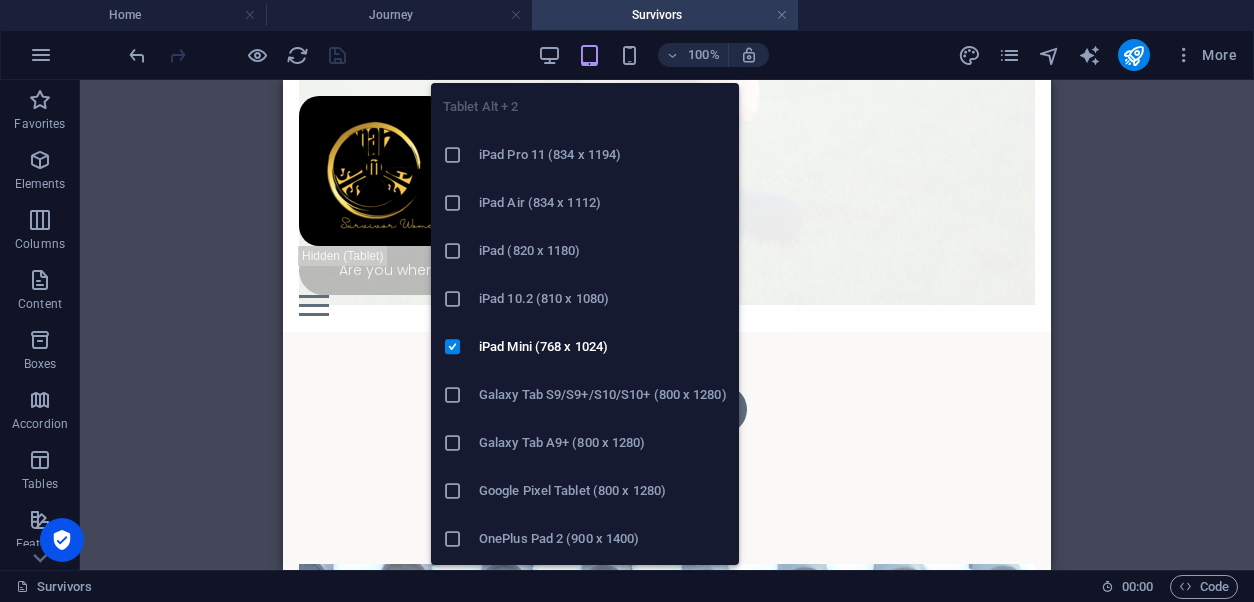 scroll, scrollTop: 3397, scrollLeft: 0, axis: vertical 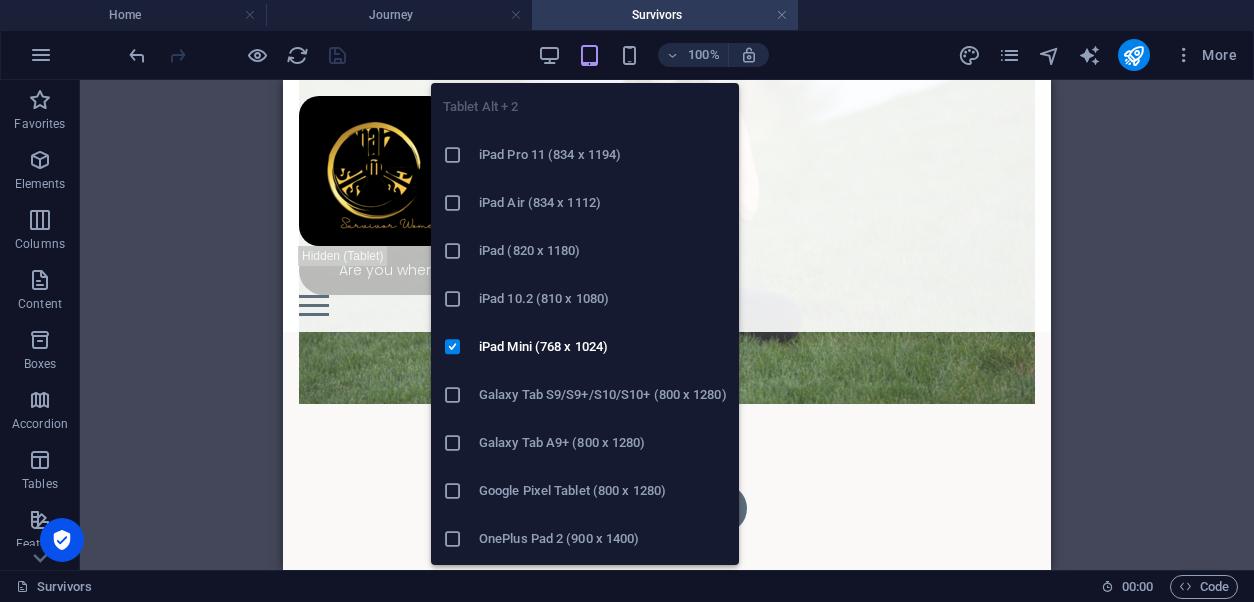 click on "Home Journey Survivors About Us Location     Blog © 2025  [DOMAIN_NAME] . All rights reserved |  Legal Notice  |  Privacy Policy" at bounding box center [667, 3521] 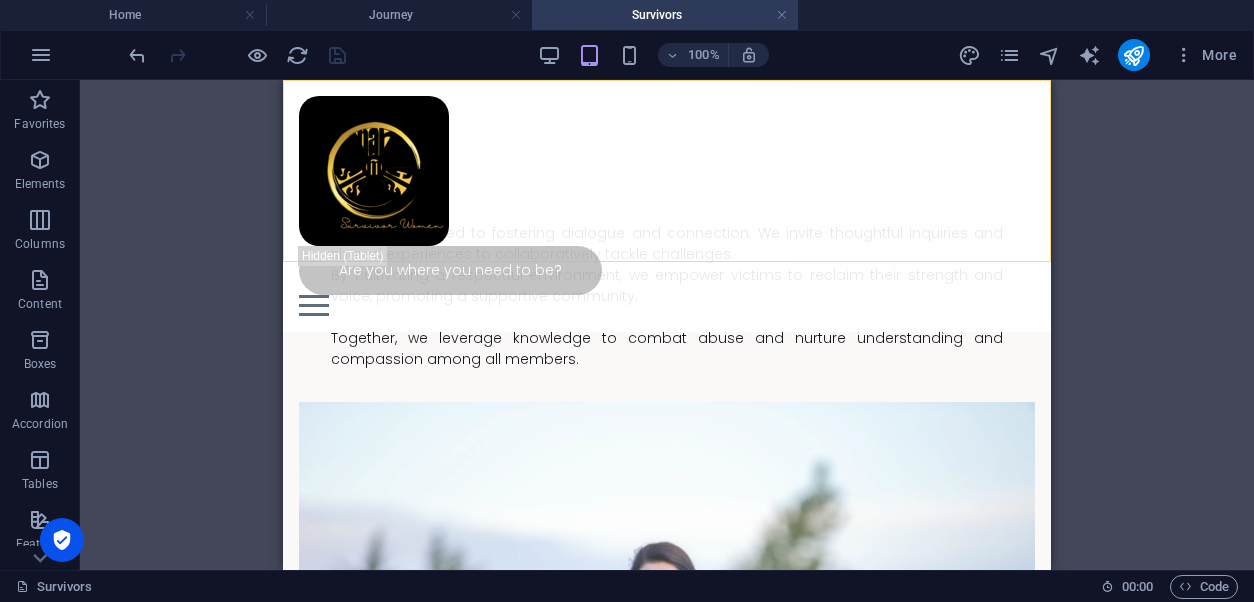 scroll, scrollTop: 2410, scrollLeft: 0, axis: vertical 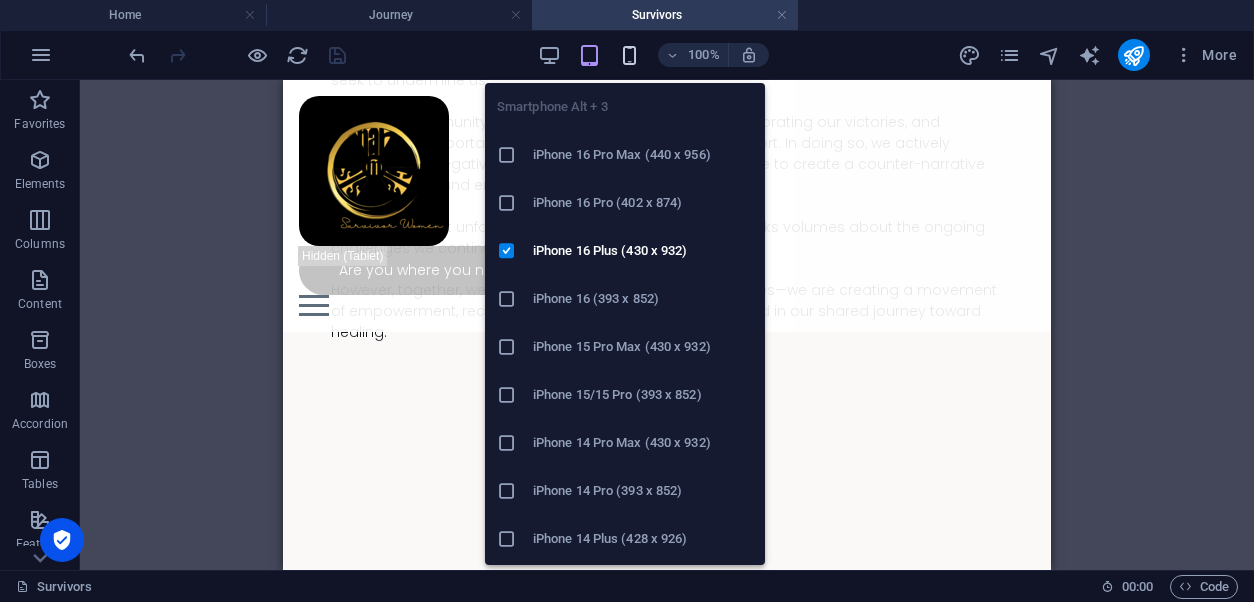 click at bounding box center [629, 55] 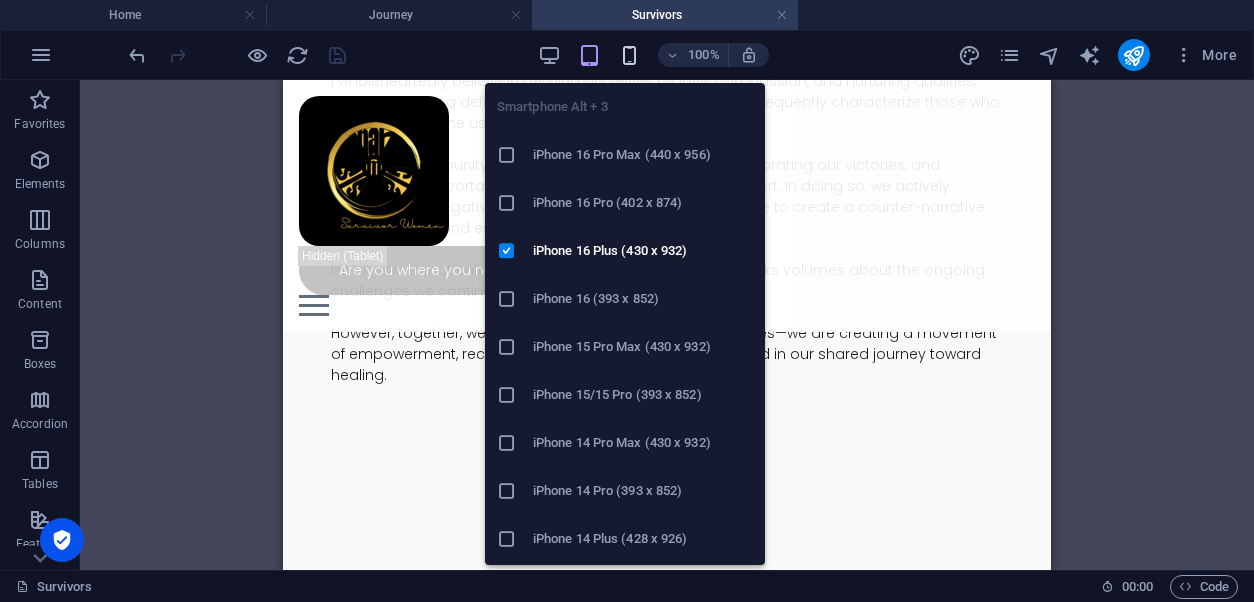 click at bounding box center (629, 55) 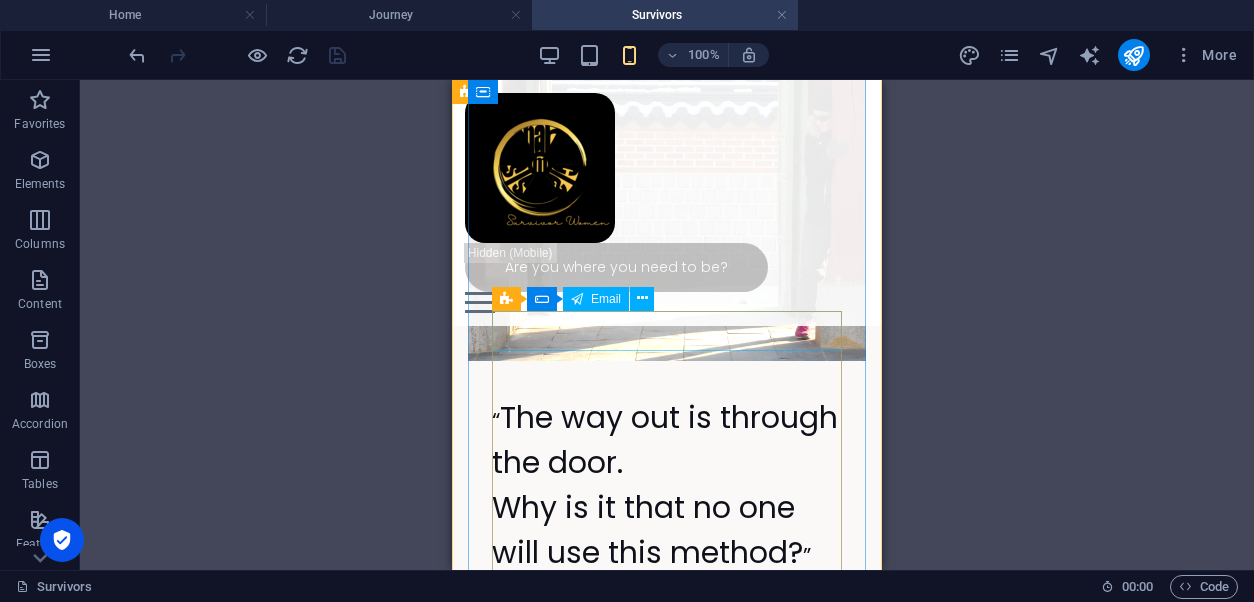 scroll, scrollTop: 3826, scrollLeft: 0, axis: vertical 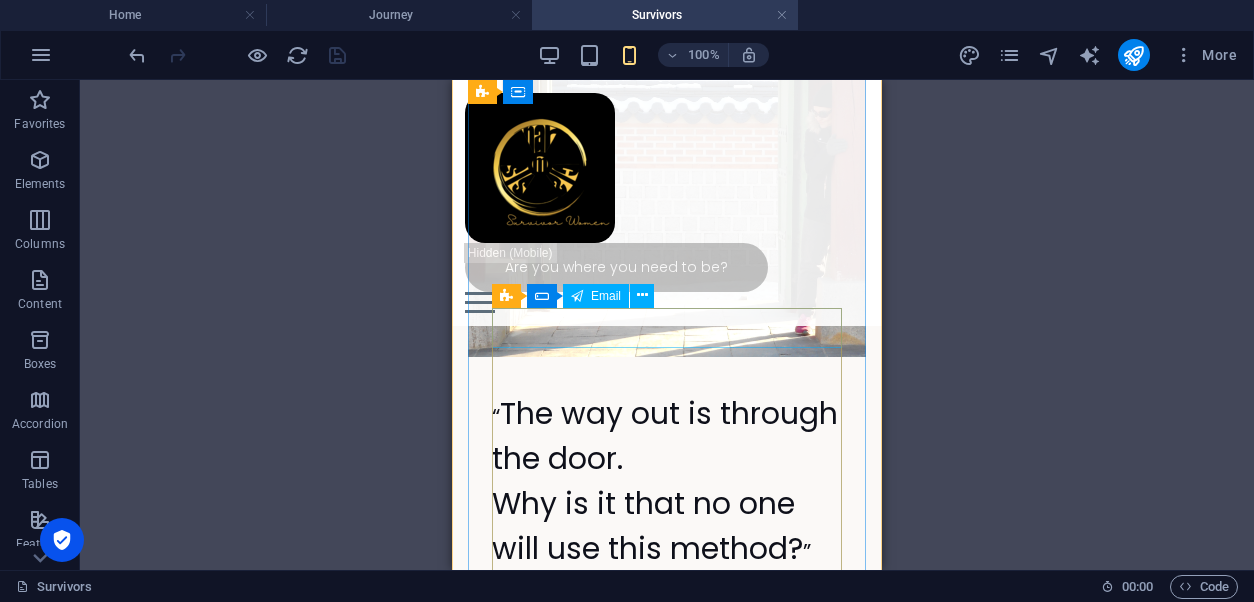 click 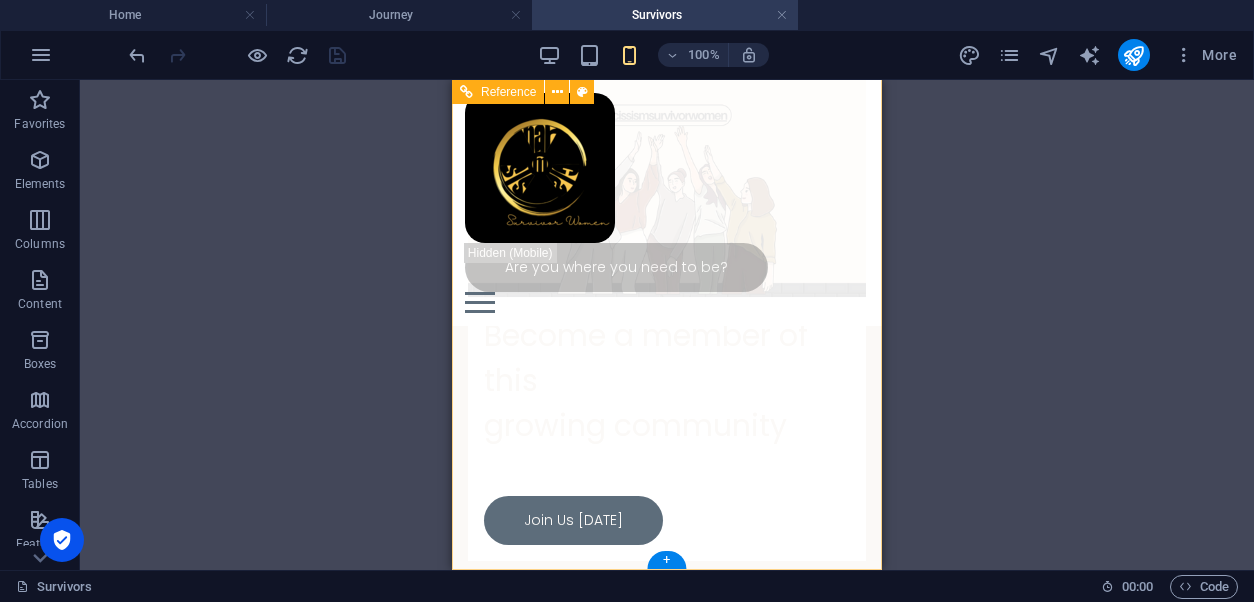 scroll, scrollTop: 5241, scrollLeft: 0, axis: vertical 